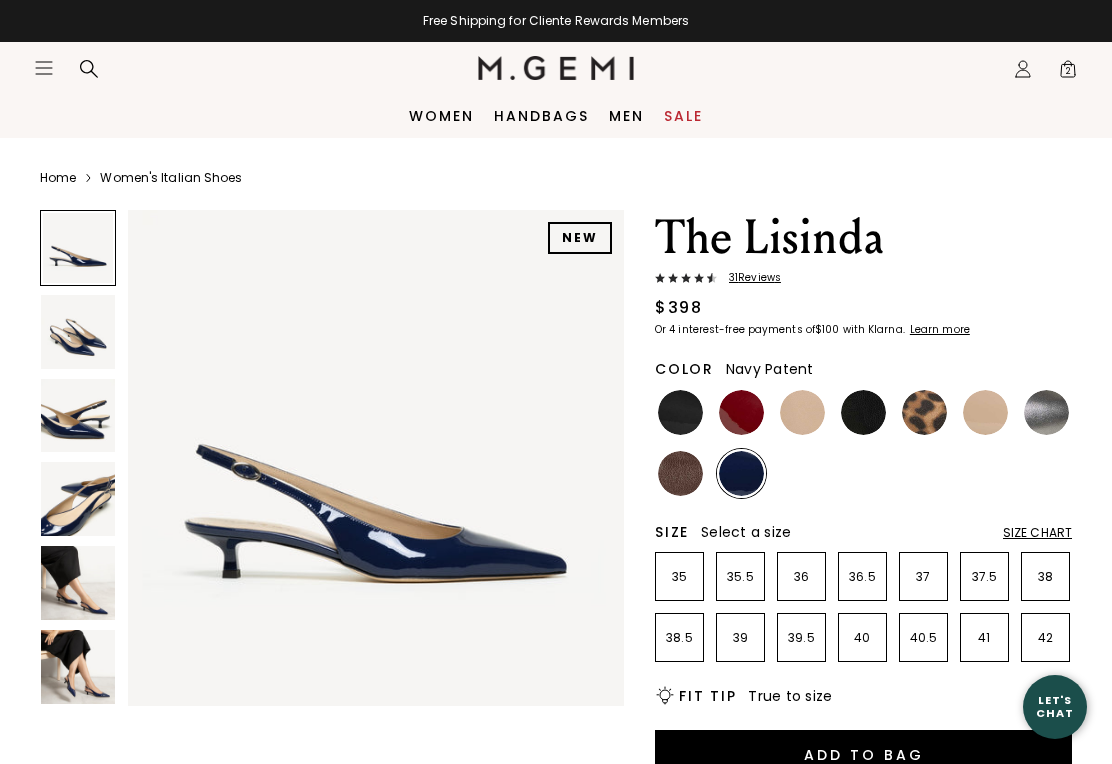 scroll, scrollTop: 0, scrollLeft: 0, axis: both 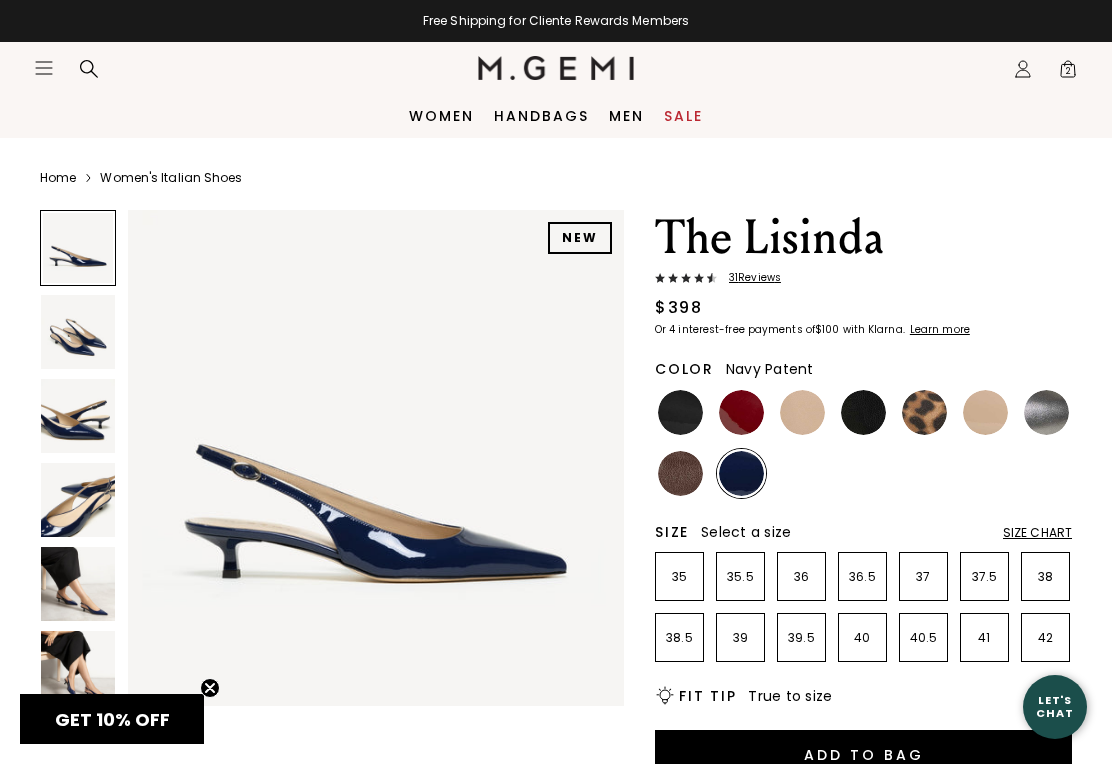 click on "Sale" at bounding box center [683, 116] 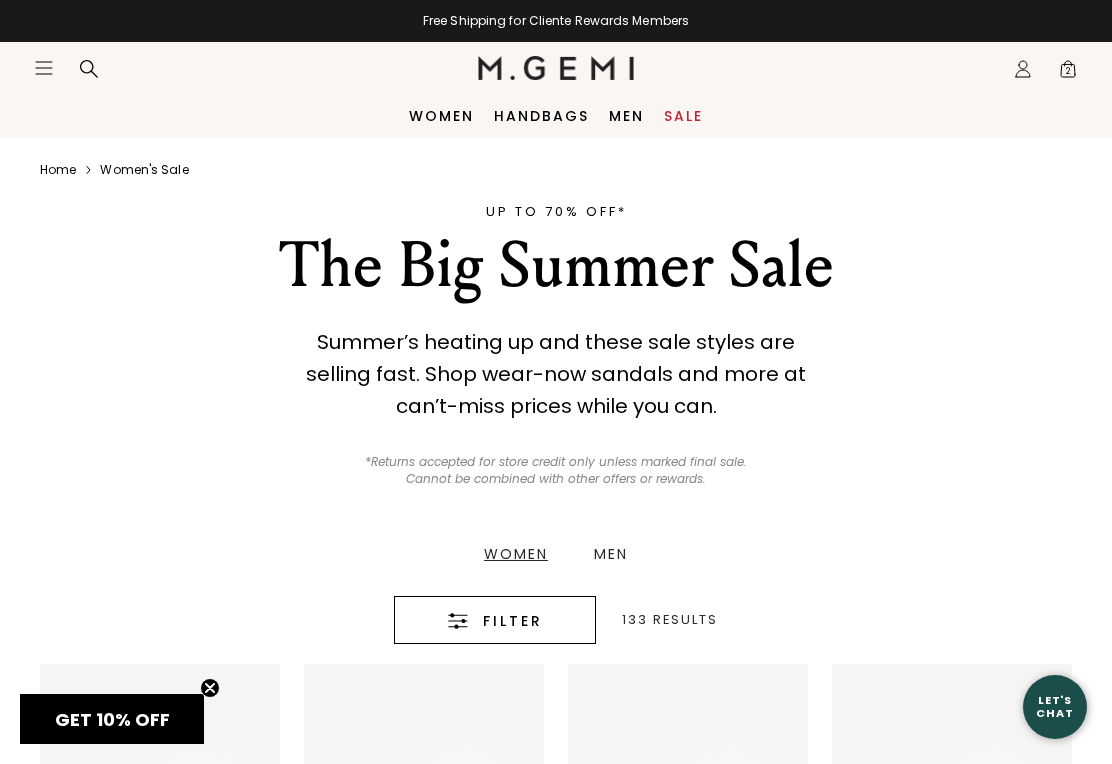 scroll, scrollTop: 0, scrollLeft: 0, axis: both 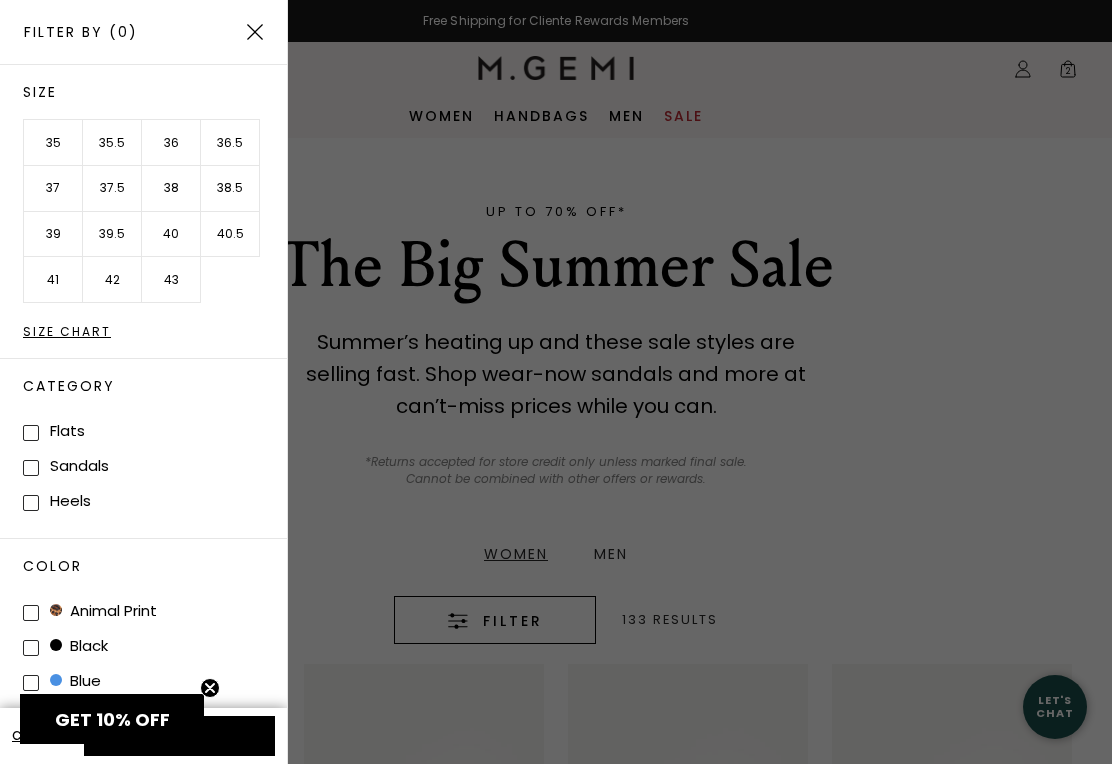 click on "35" at bounding box center (53, 143) 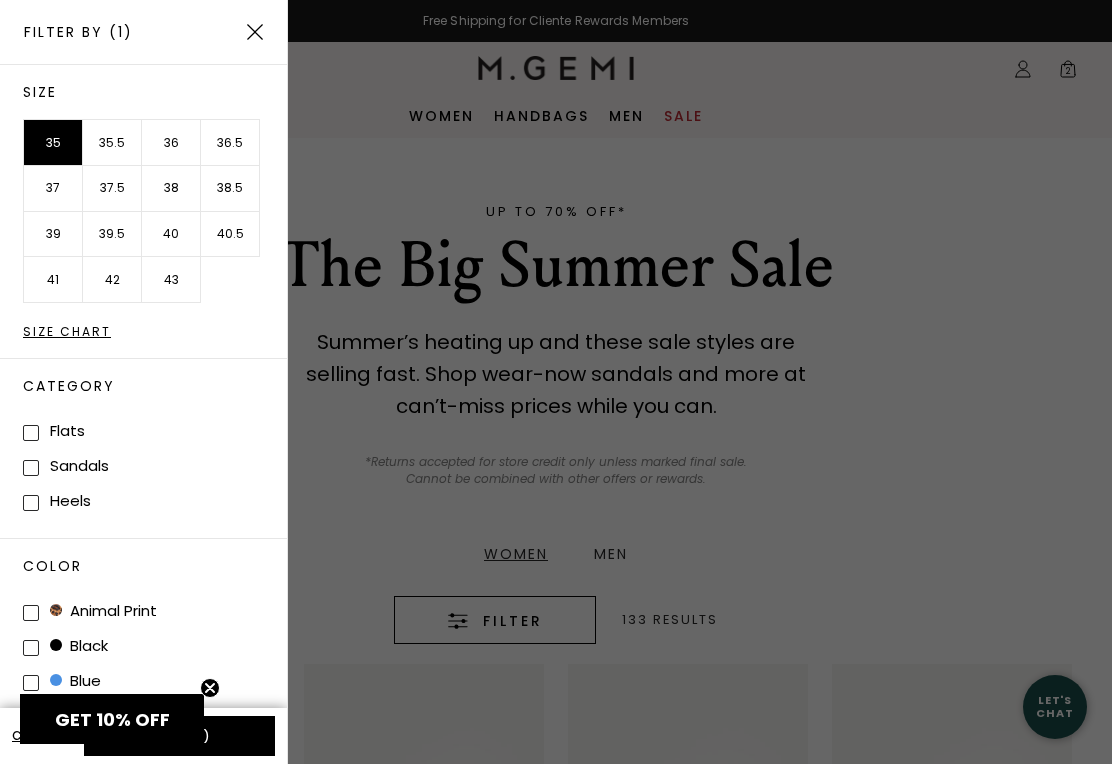 click on "35.5" at bounding box center [112, 143] 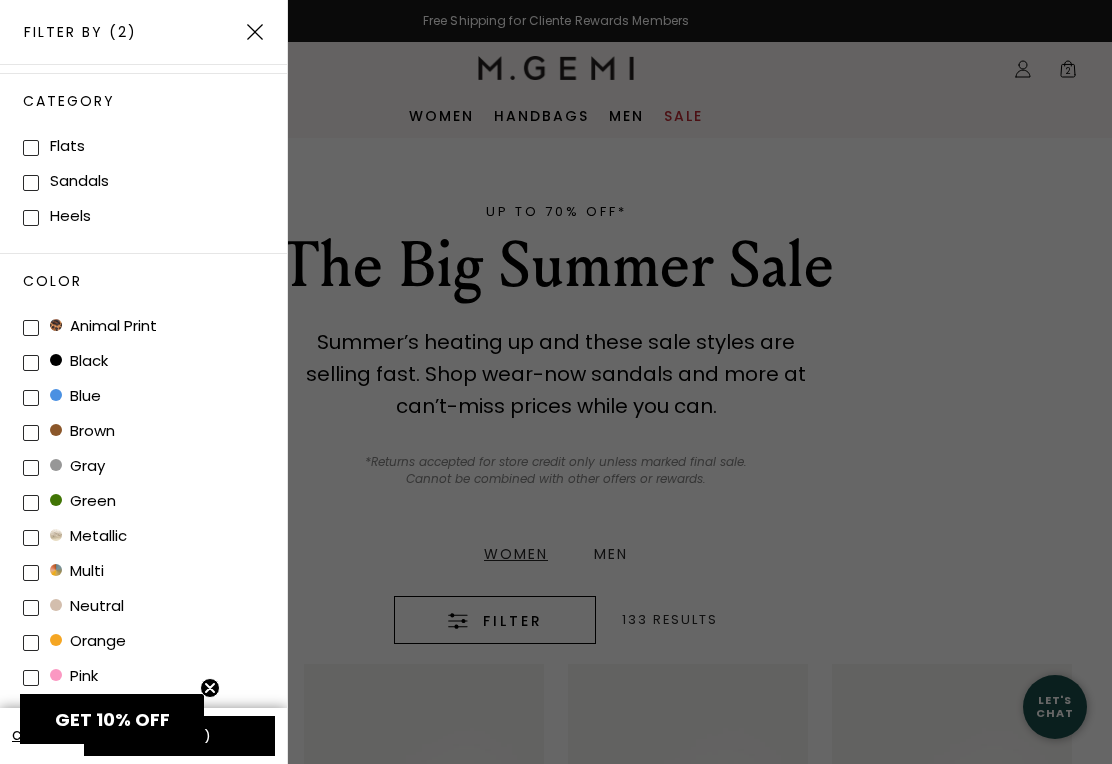 scroll, scrollTop: 286, scrollLeft: 0, axis: vertical 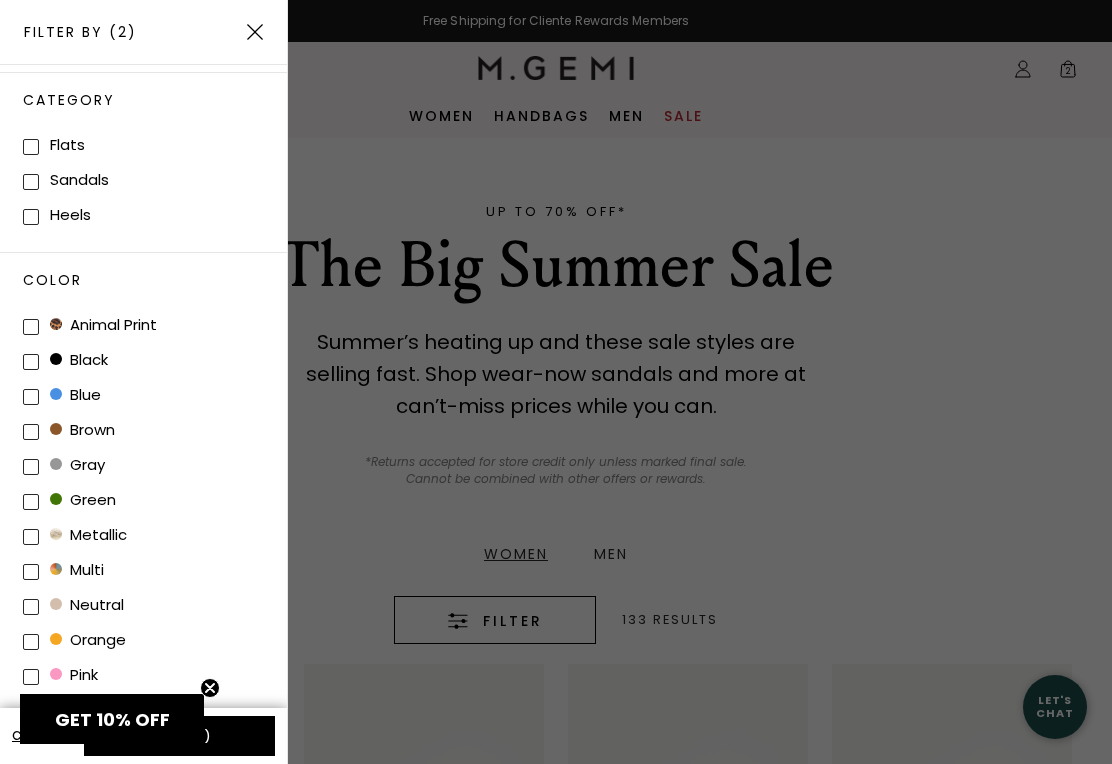 click on "pink" at bounding box center (155, 674) 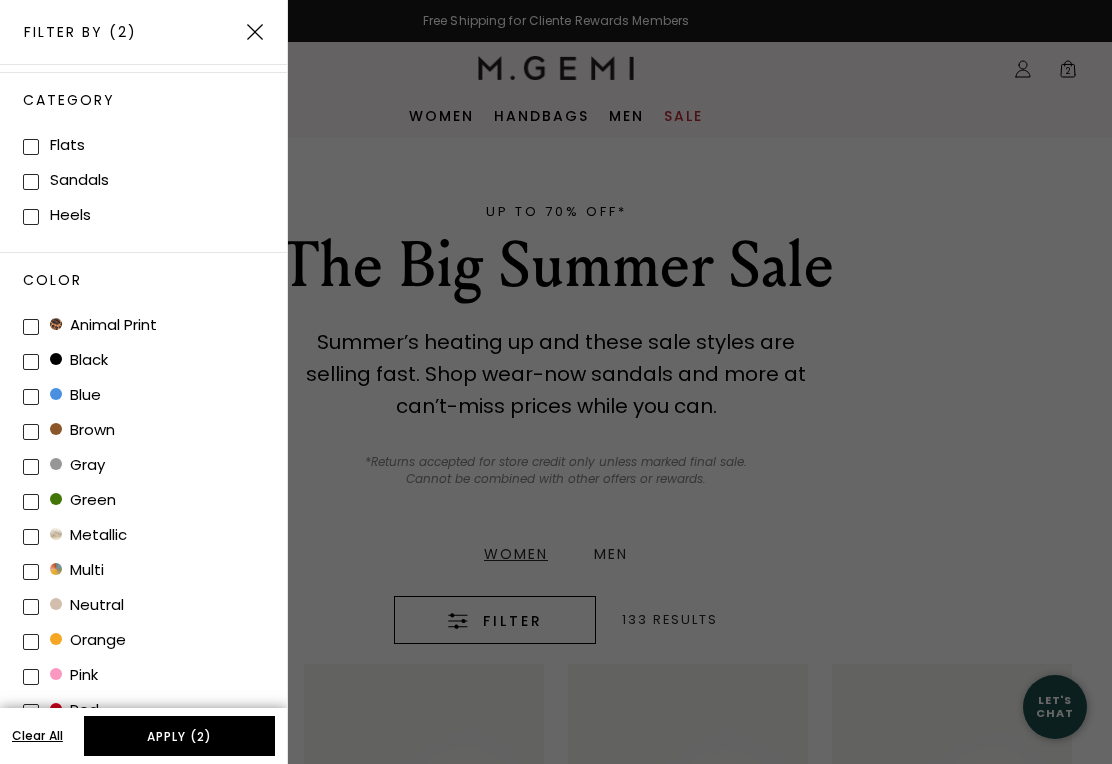 click on "Apply (2)" at bounding box center (179, 736) 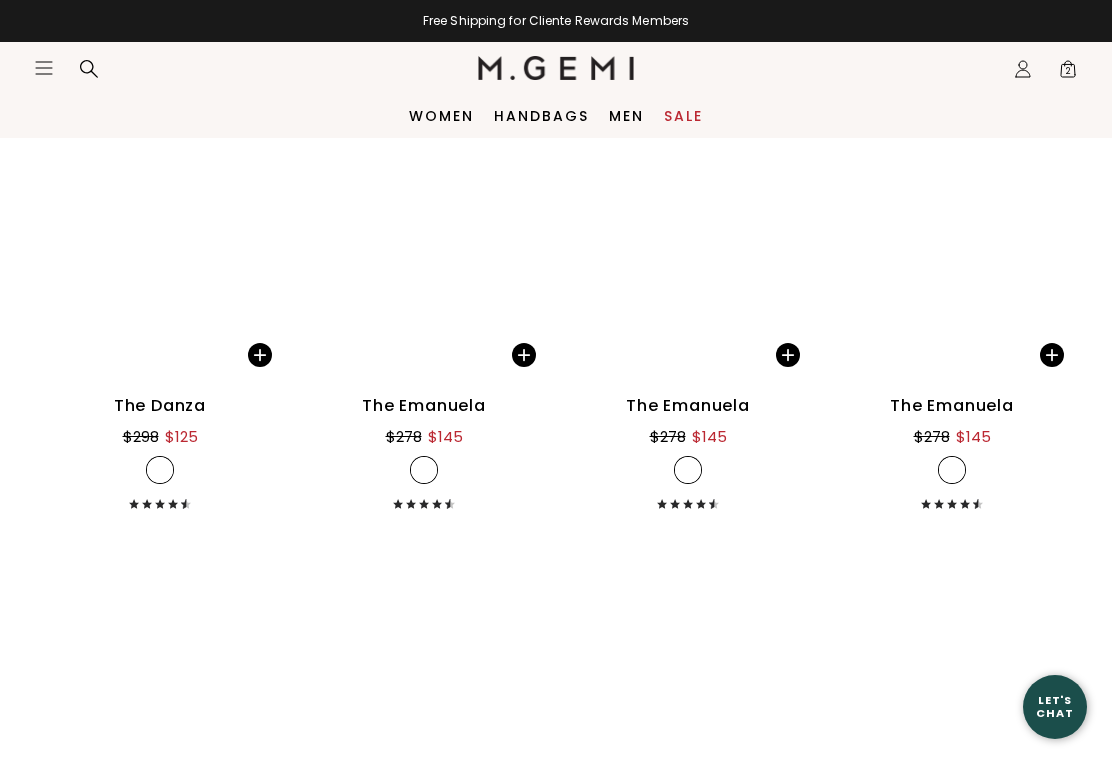 scroll, scrollTop: 6616, scrollLeft: 0, axis: vertical 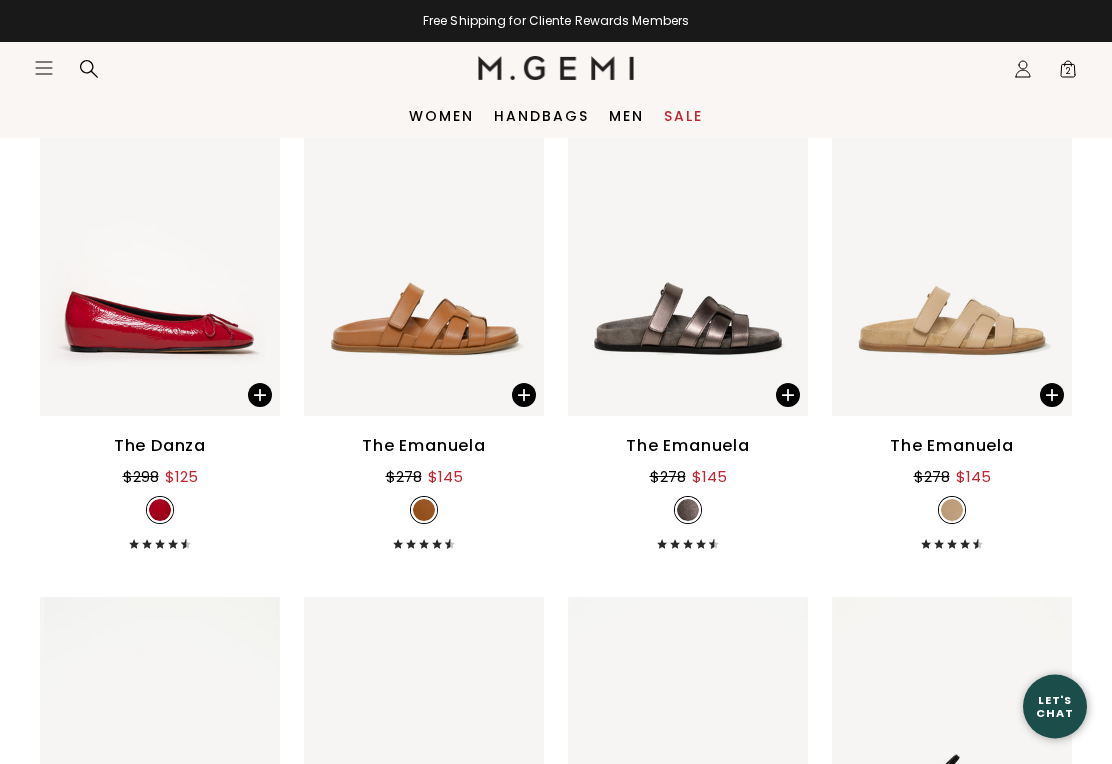 click on "The Emanuela" at bounding box center [424, 447] 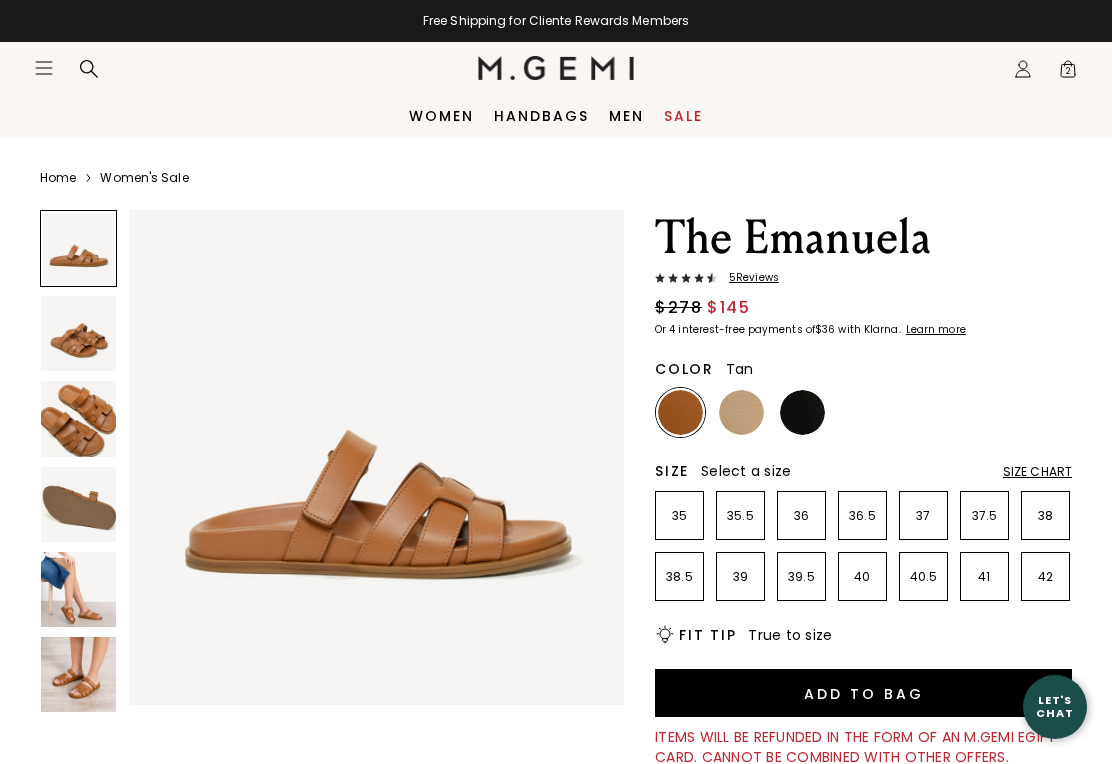 scroll, scrollTop: 0, scrollLeft: 0, axis: both 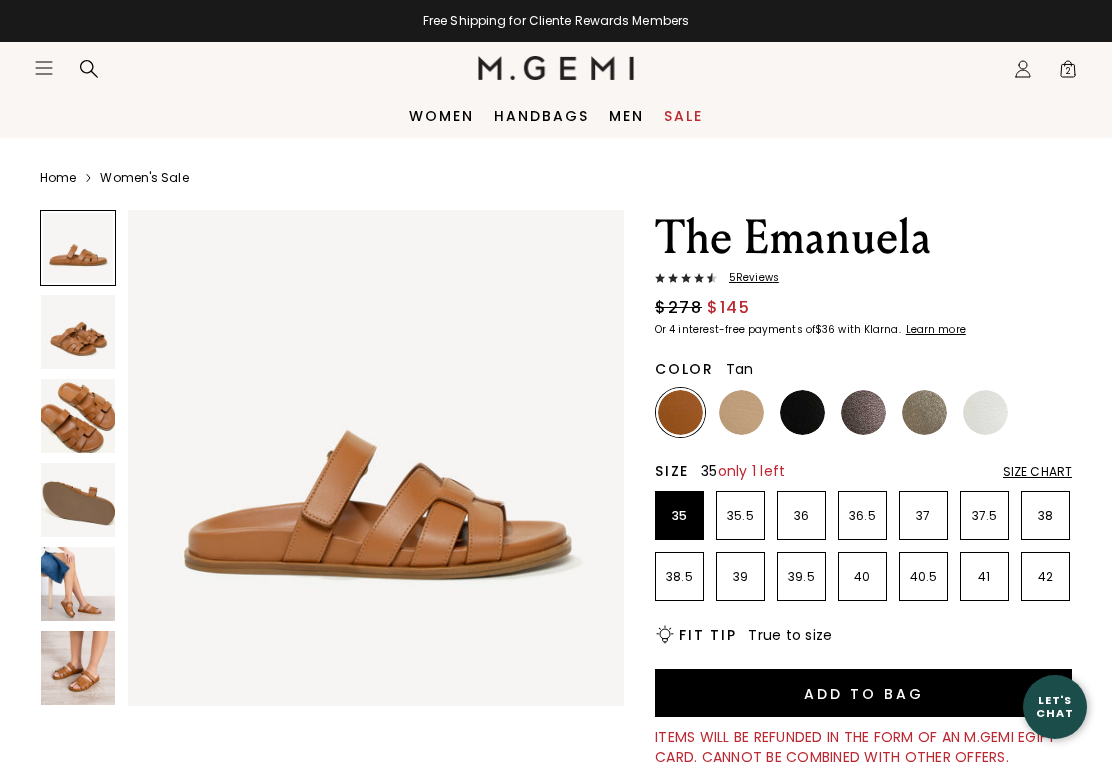 click on "35" at bounding box center [679, 515] 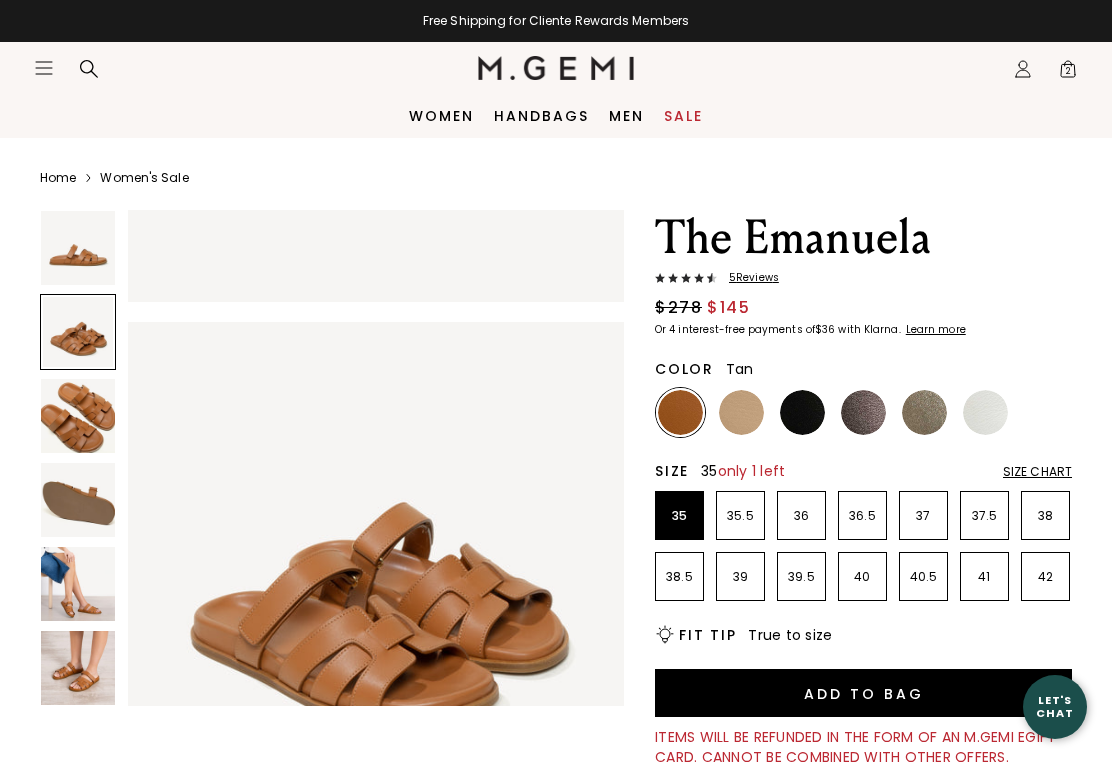 scroll, scrollTop: 516, scrollLeft: 0, axis: vertical 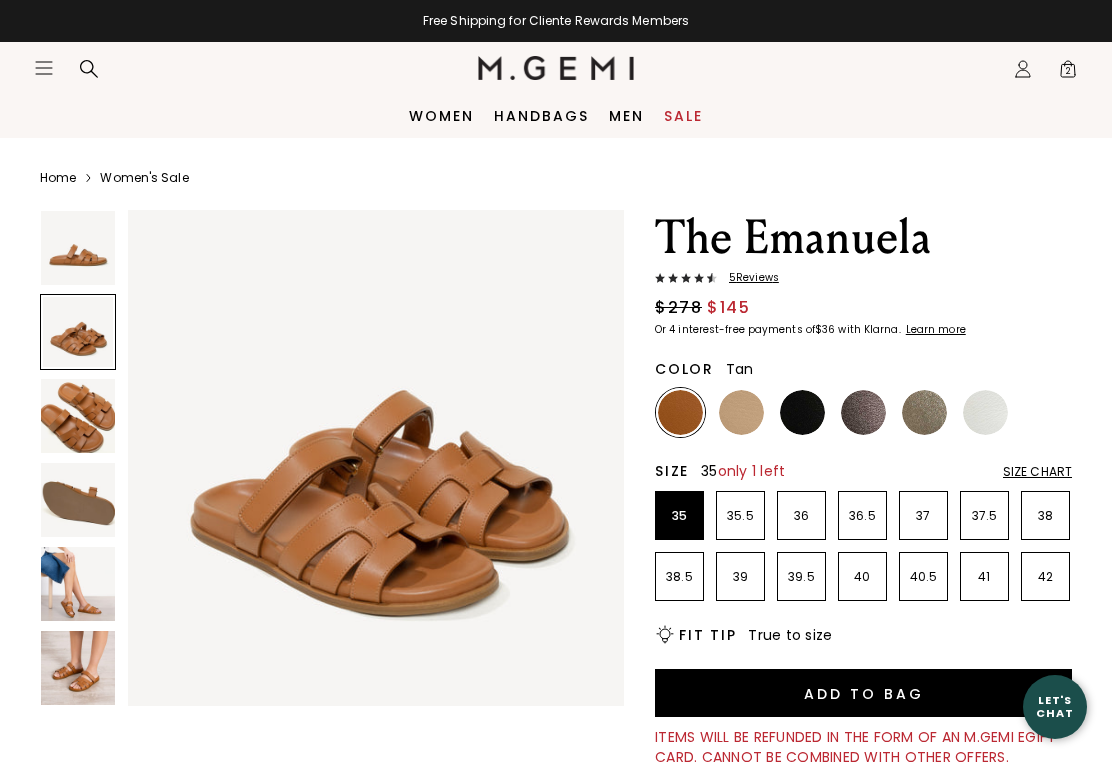 click at bounding box center [78, 416] 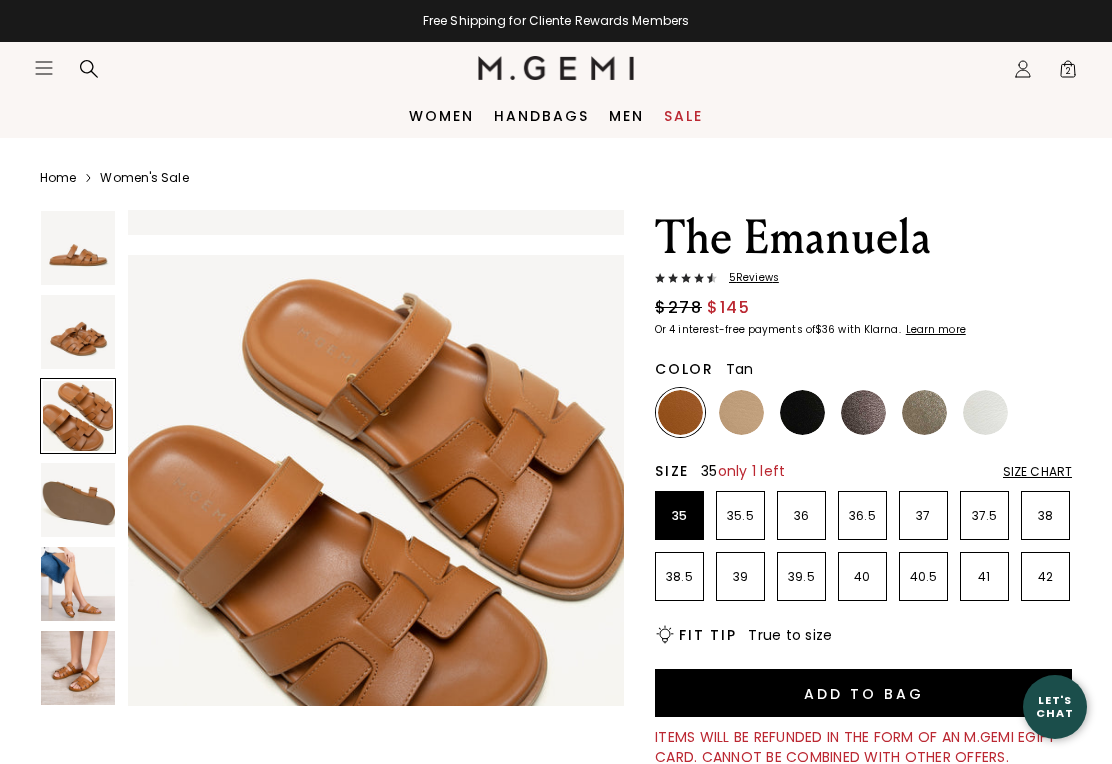 scroll, scrollTop: 1032, scrollLeft: 0, axis: vertical 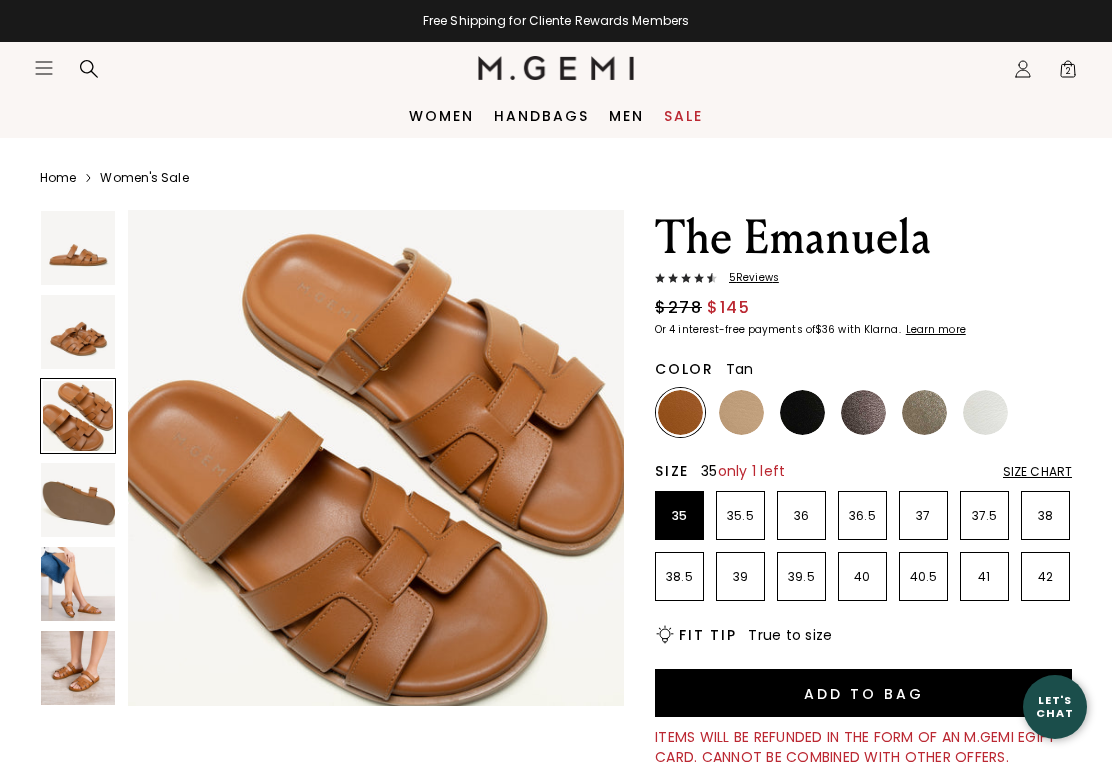 click at bounding box center [78, 500] 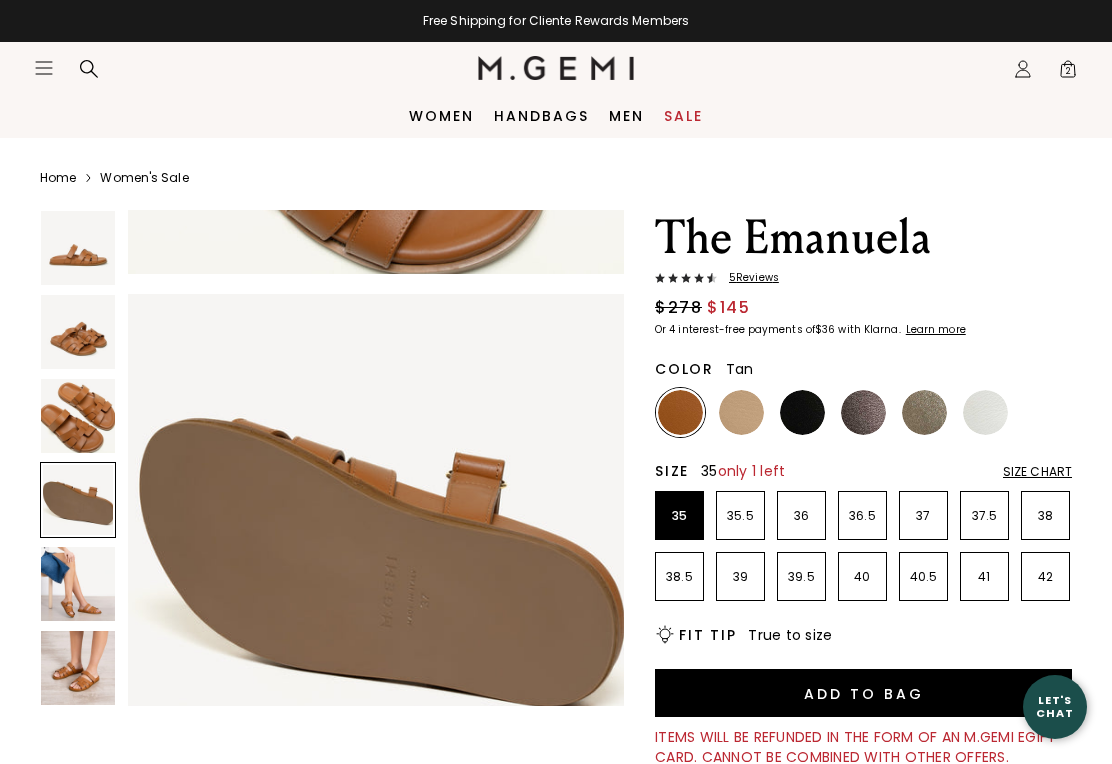 scroll, scrollTop: 1548, scrollLeft: 0, axis: vertical 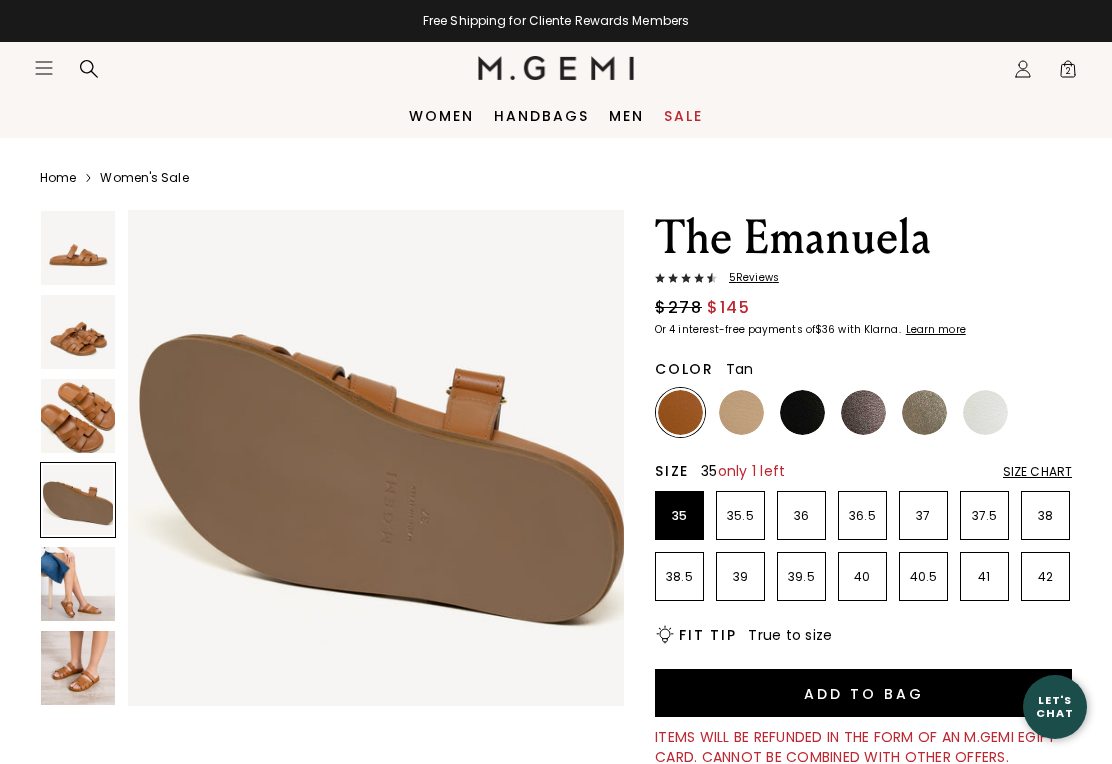 click at bounding box center (78, 584) 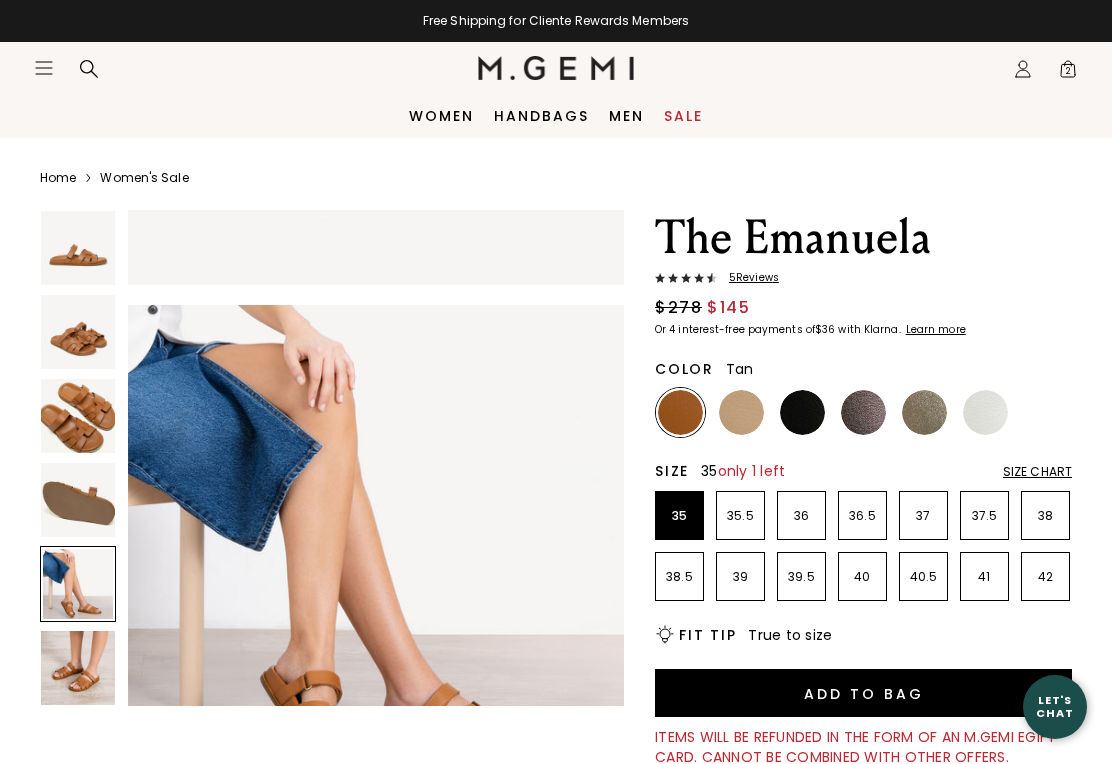 scroll, scrollTop: 2064, scrollLeft: 0, axis: vertical 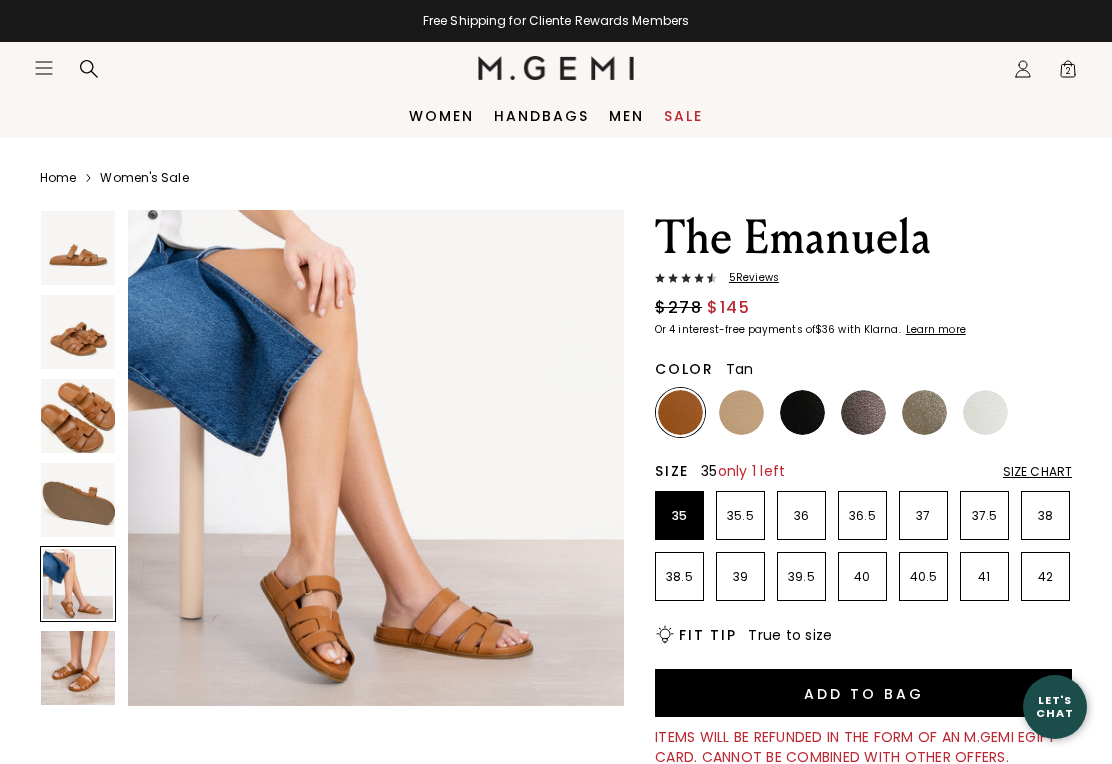 click at bounding box center (78, 668) 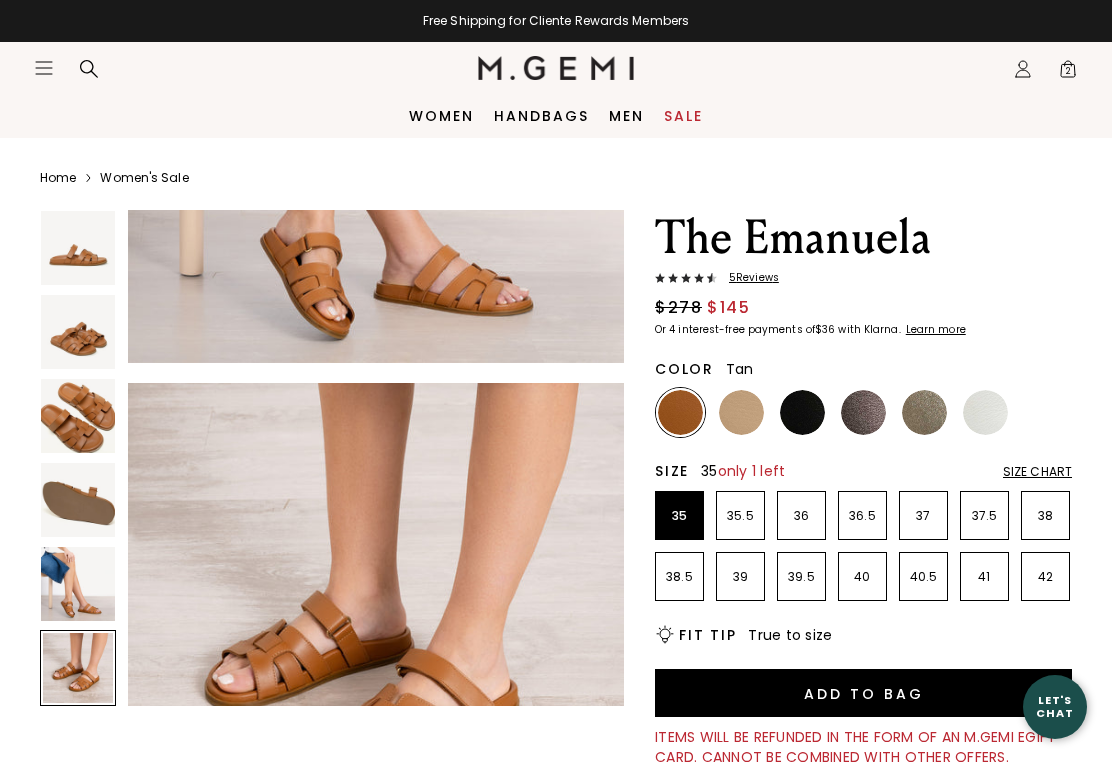 scroll, scrollTop: 2580, scrollLeft: 0, axis: vertical 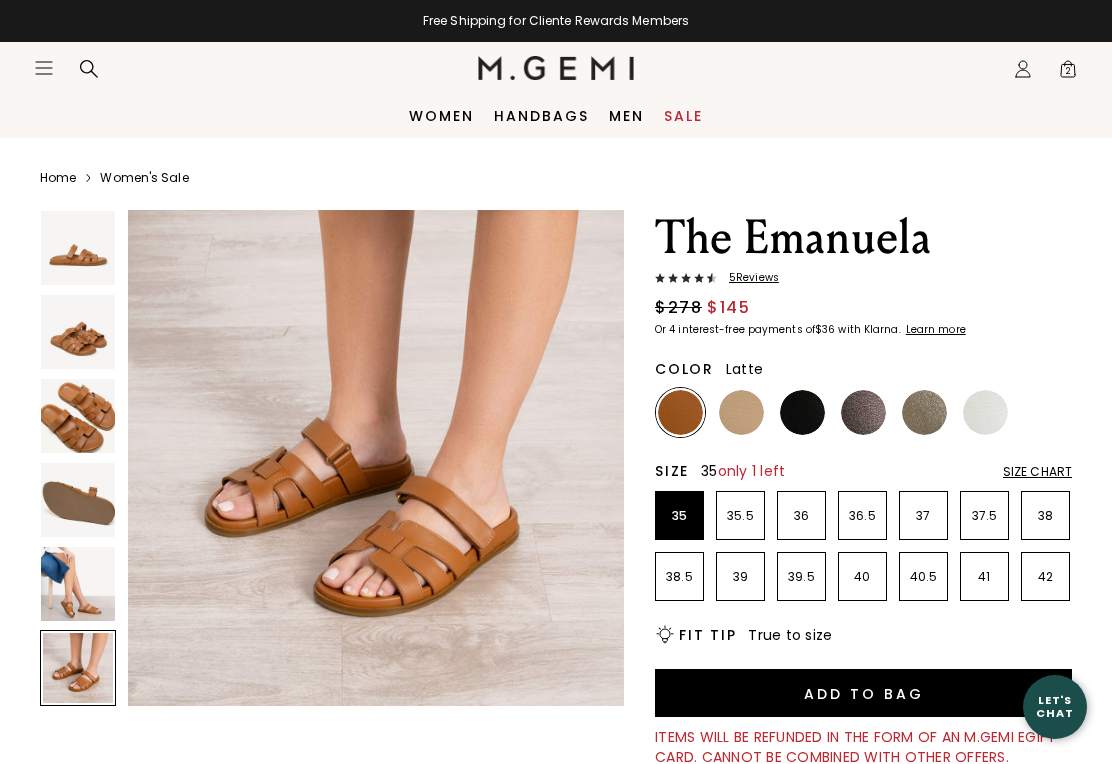 click at bounding box center [741, 412] 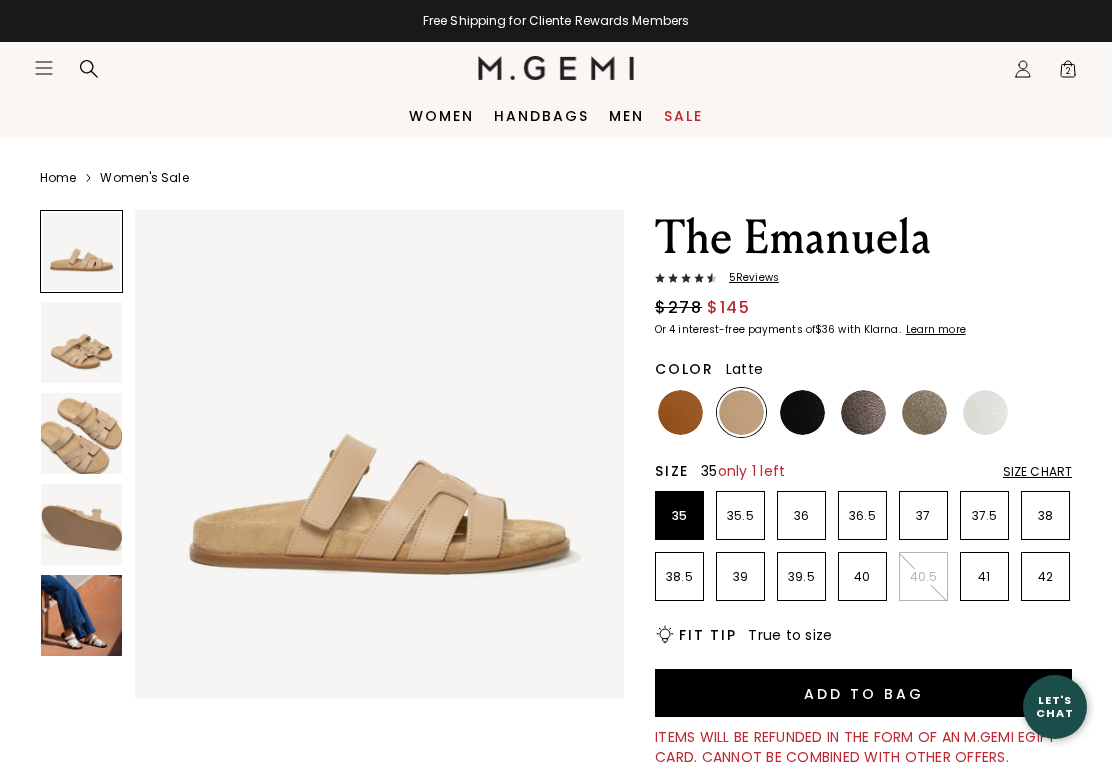 scroll, scrollTop: 0, scrollLeft: 0, axis: both 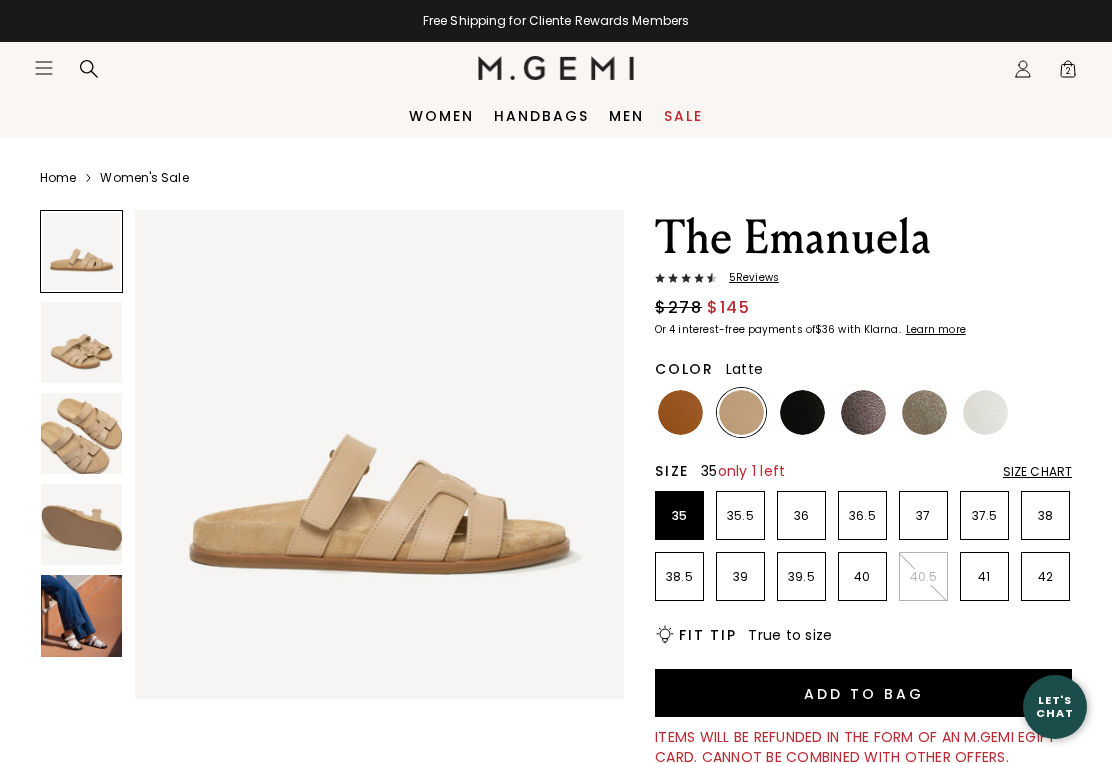 click at bounding box center (81, 615) 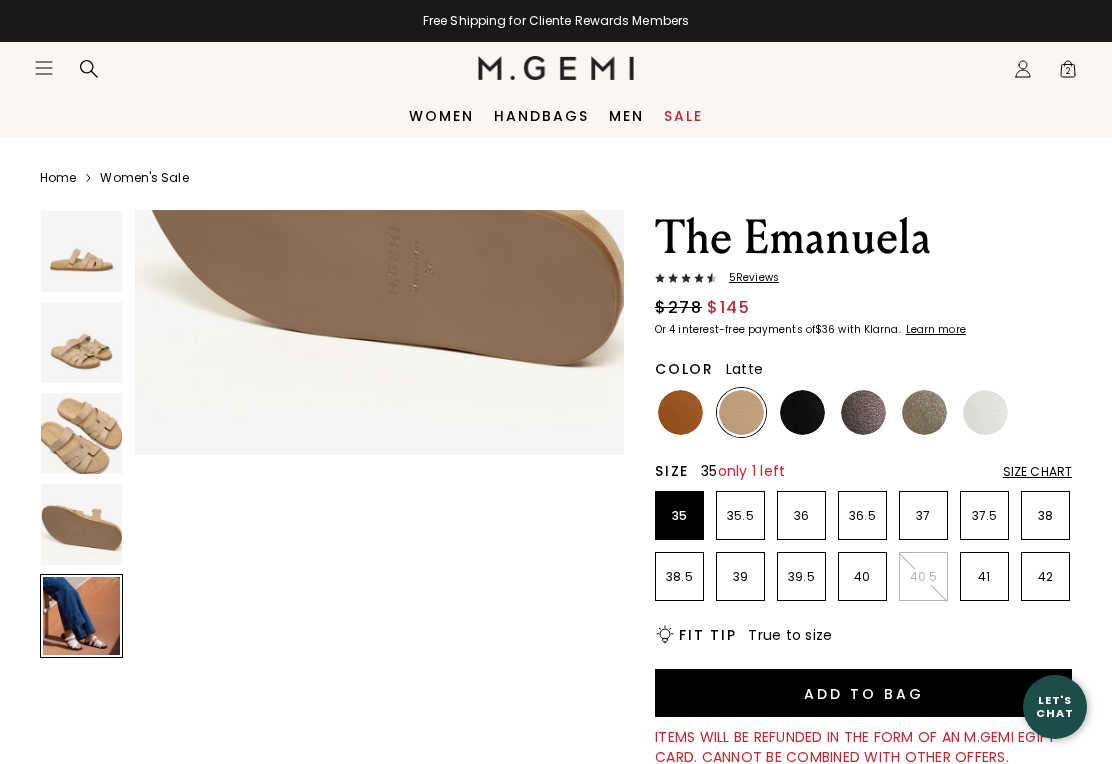 scroll, scrollTop: 2036, scrollLeft: 0, axis: vertical 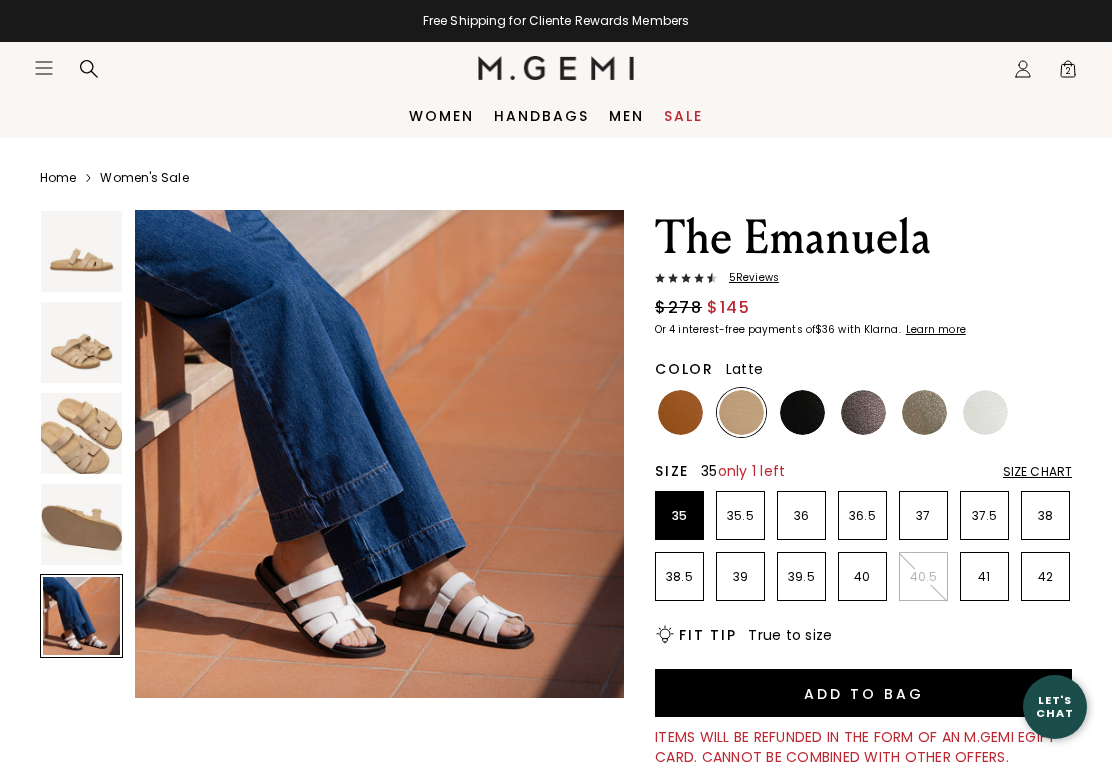 click at bounding box center [863, 412] 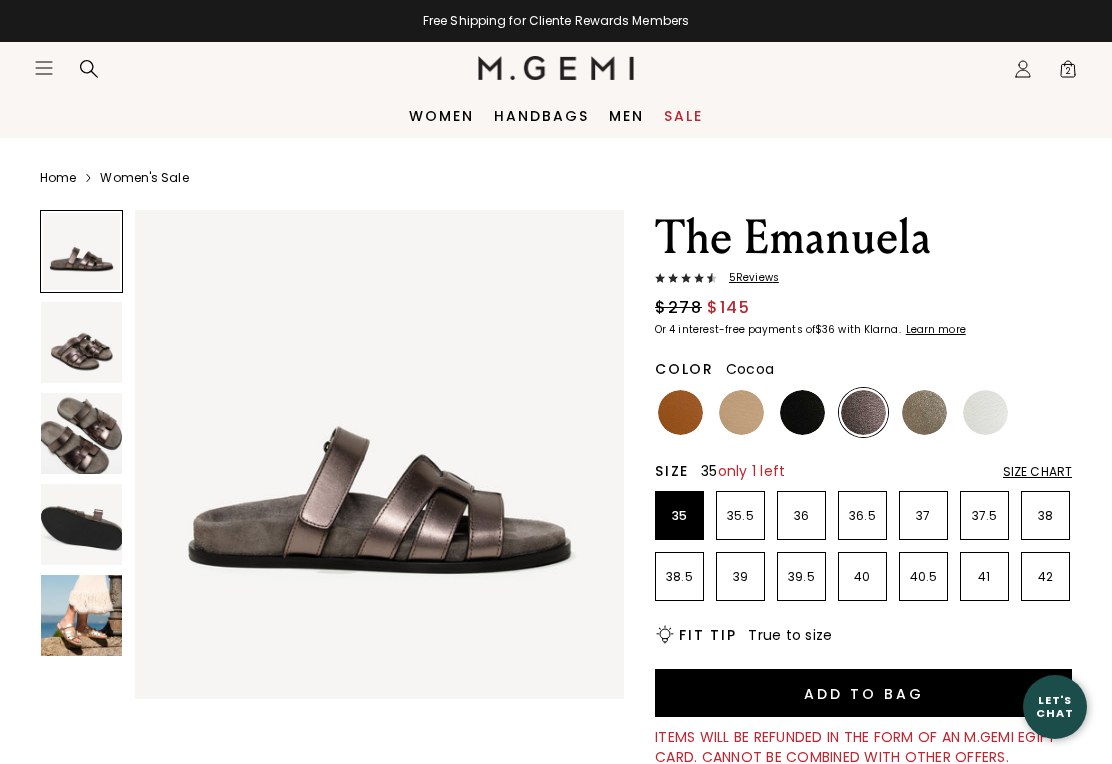 scroll, scrollTop: 0, scrollLeft: 0, axis: both 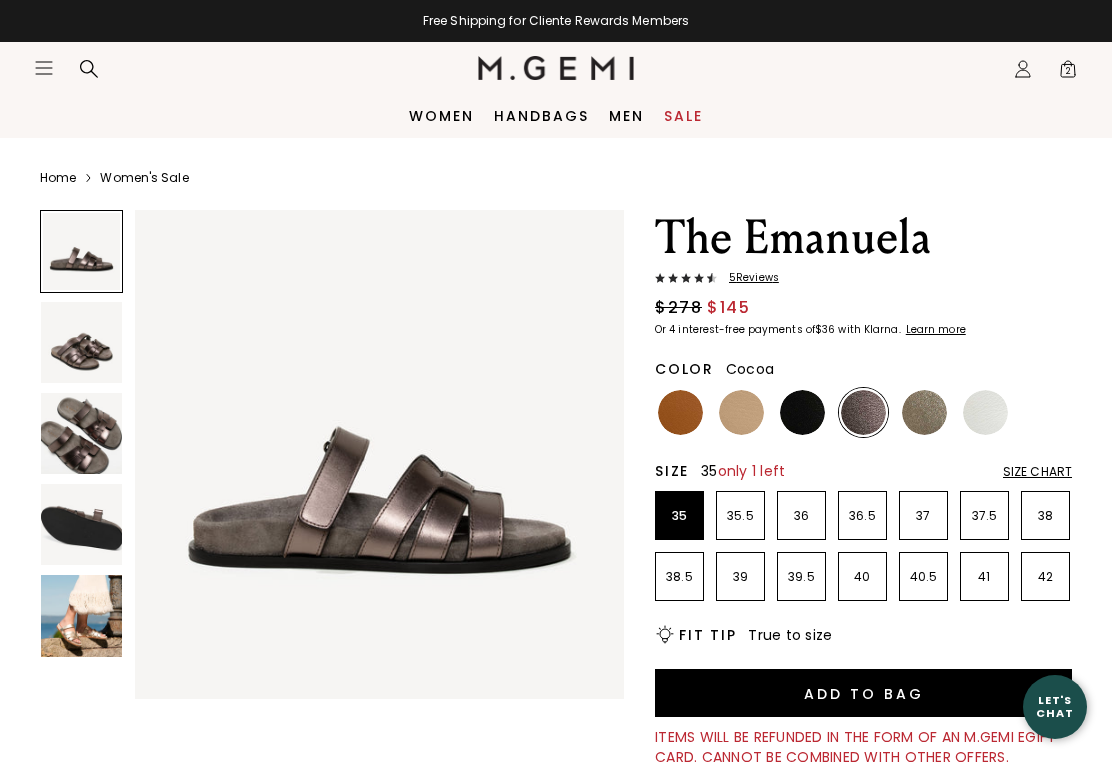 click at bounding box center (81, 433) 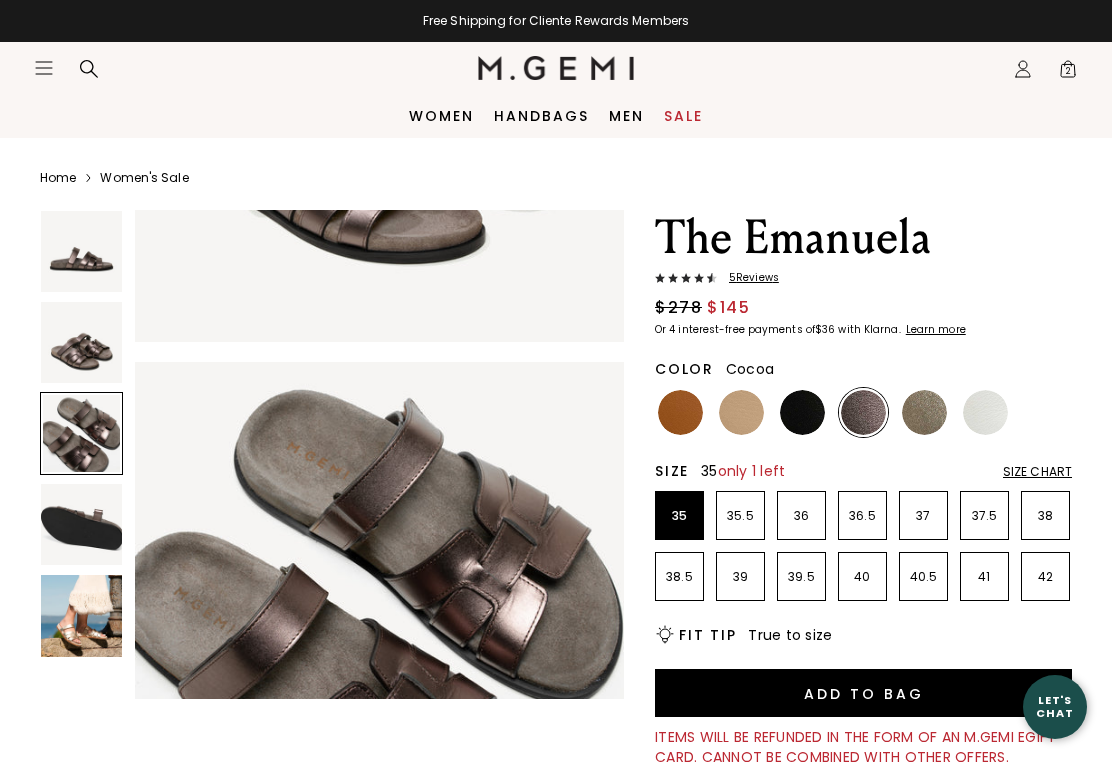 scroll, scrollTop: 1018, scrollLeft: 0, axis: vertical 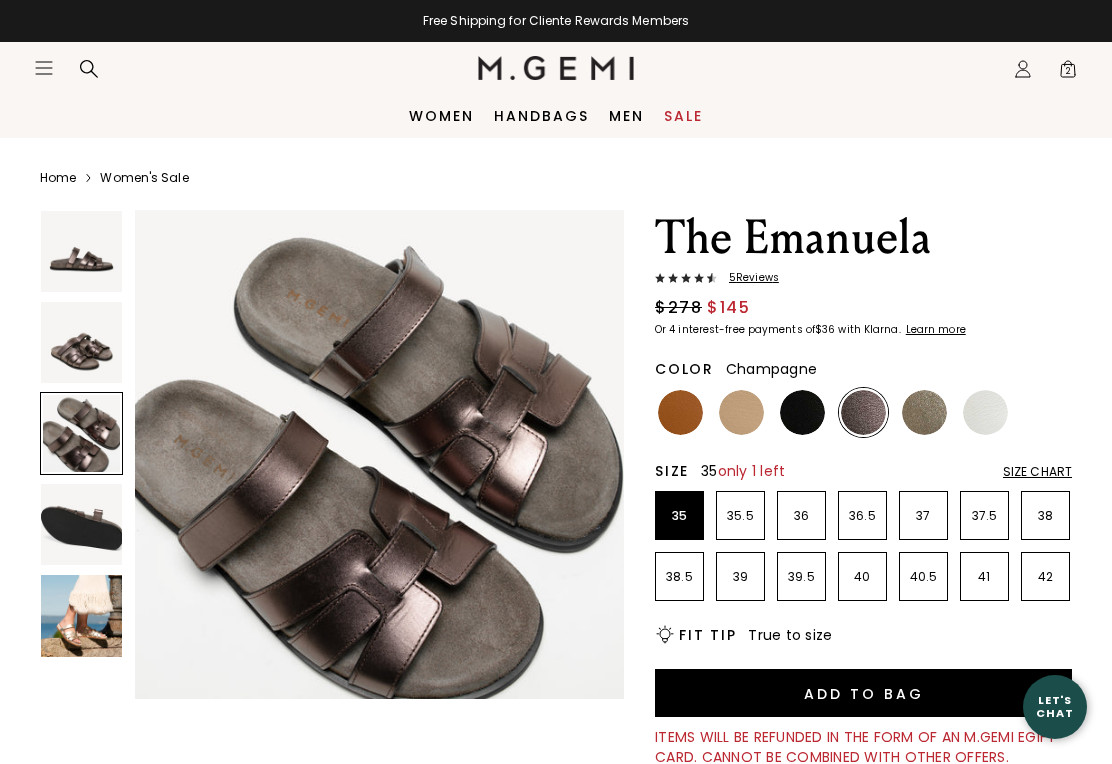 click at bounding box center (924, 412) 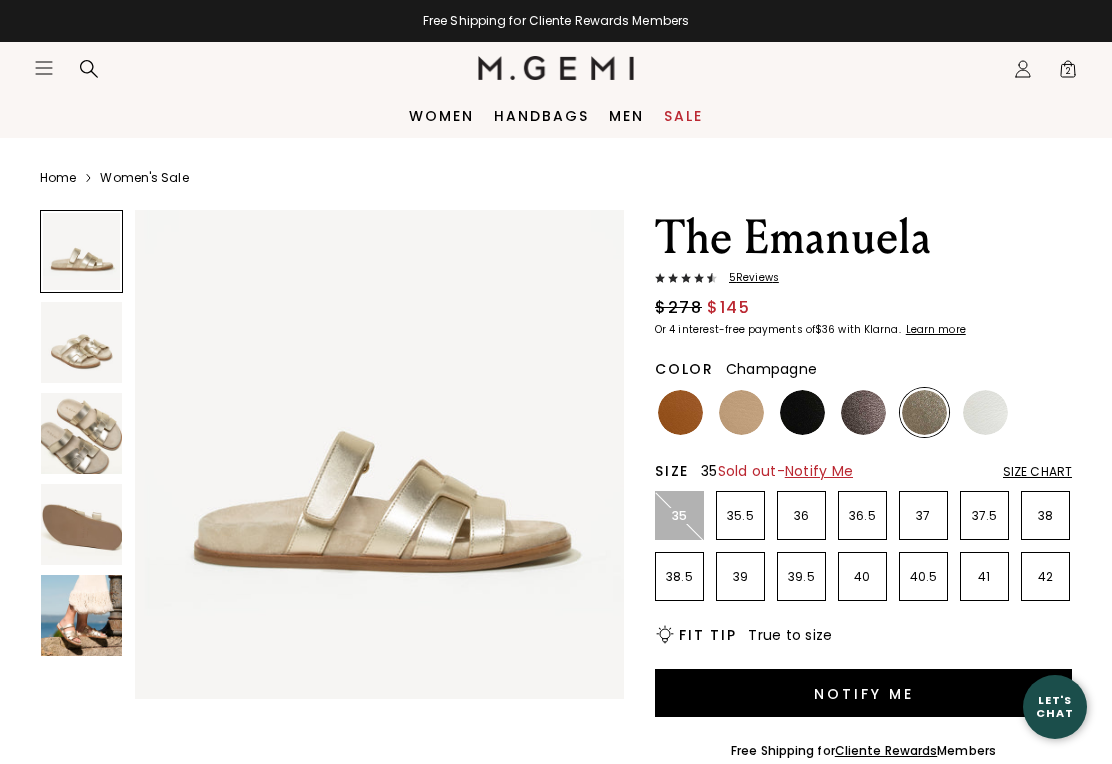scroll, scrollTop: 0, scrollLeft: 0, axis: both 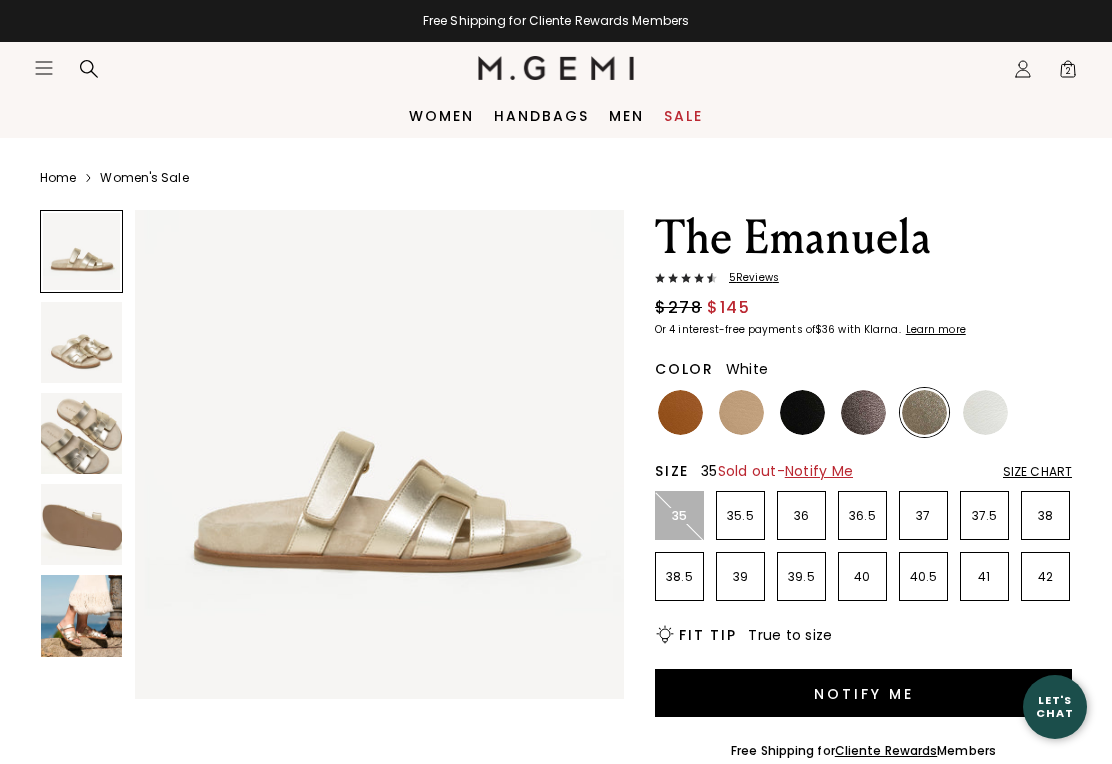 click at bounding box center [985, 412] 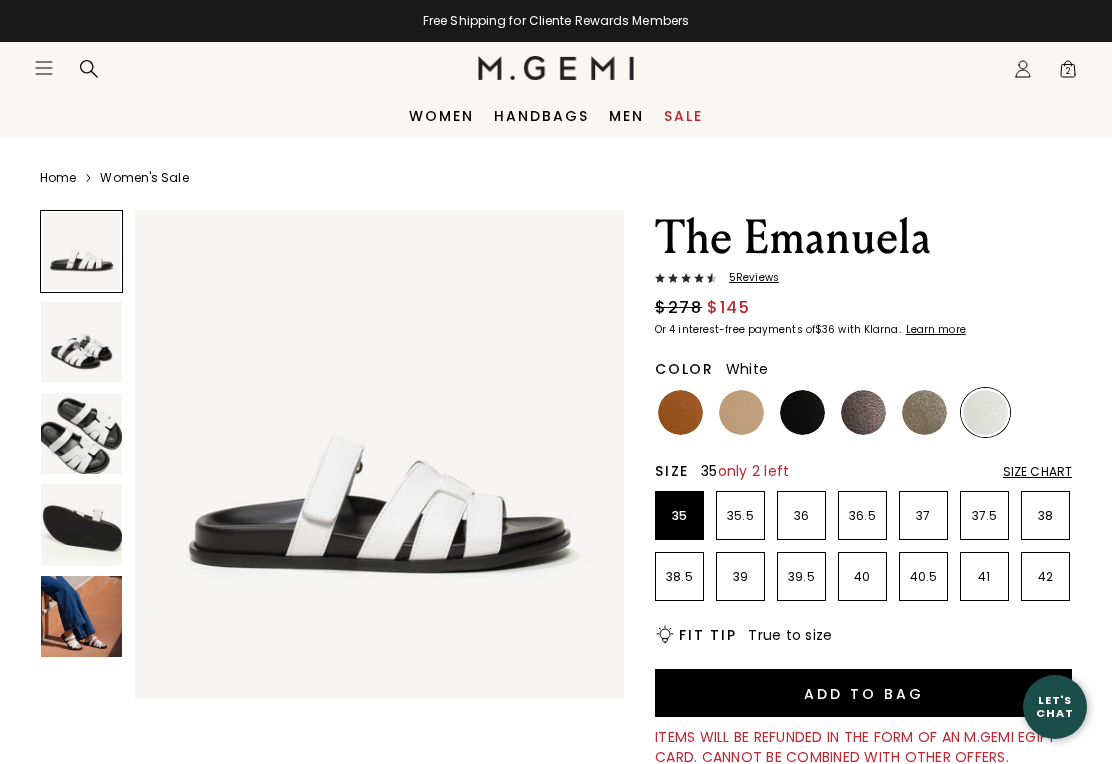 scroll, scrollTop: 0, scrollLeft: 0, axis: both 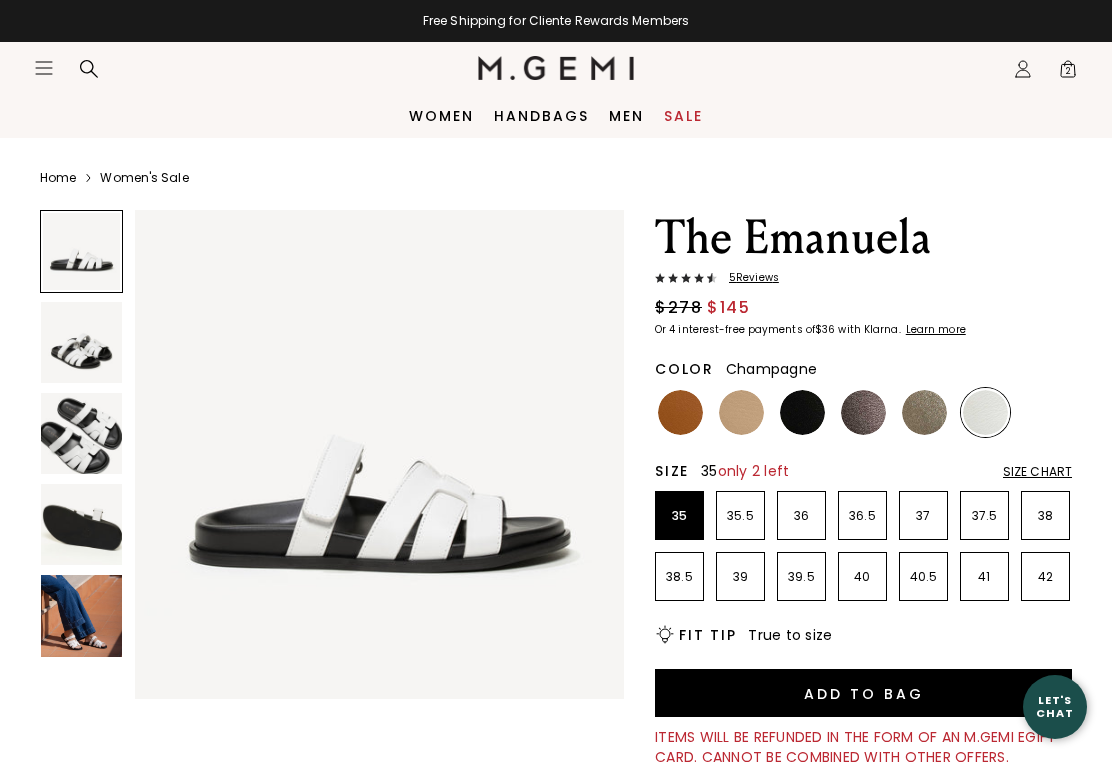 click at bounding box center (924, 412) 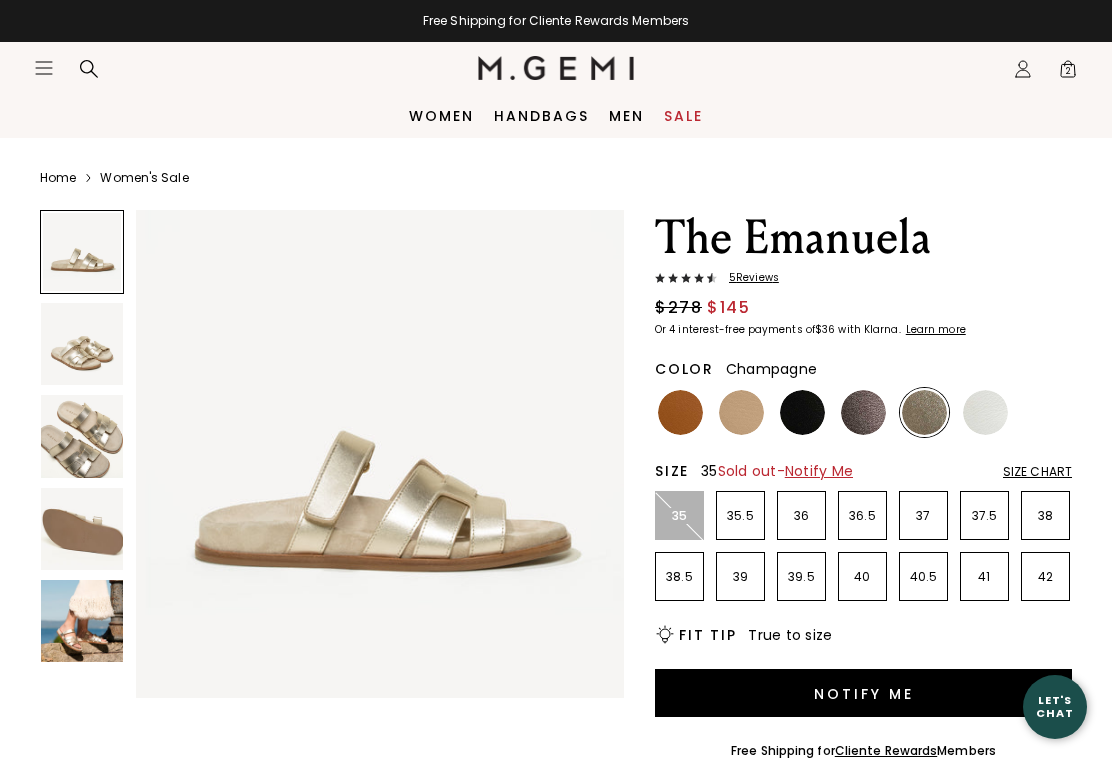 scroll, scrollTop: 0, scrollLeft: 0, axis: both 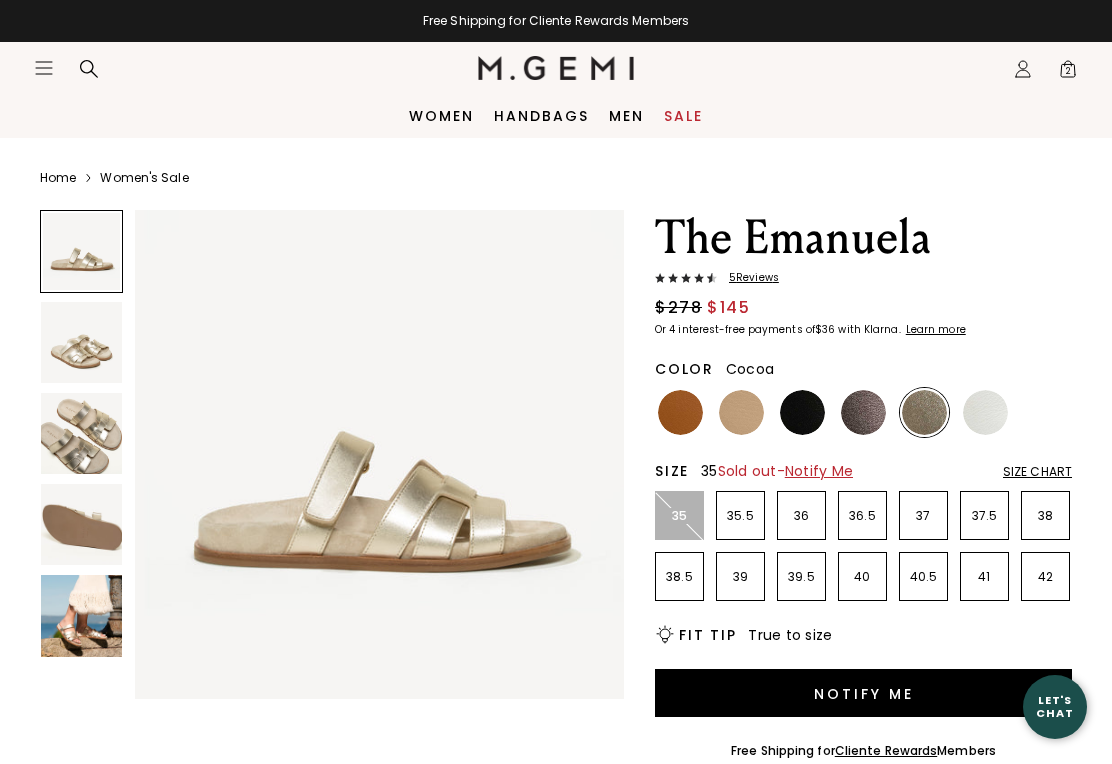 click at bounding box center [863, 412] 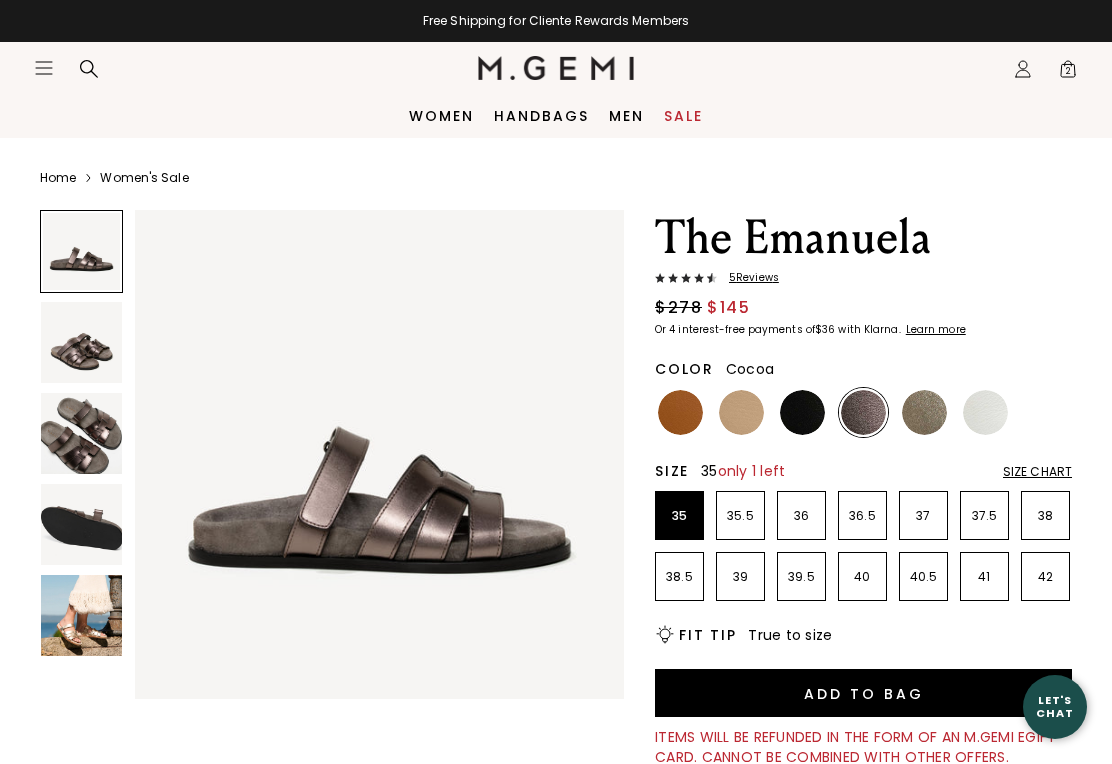 scroll, scrollTop: 0, scrollLeft: 0, axis: both 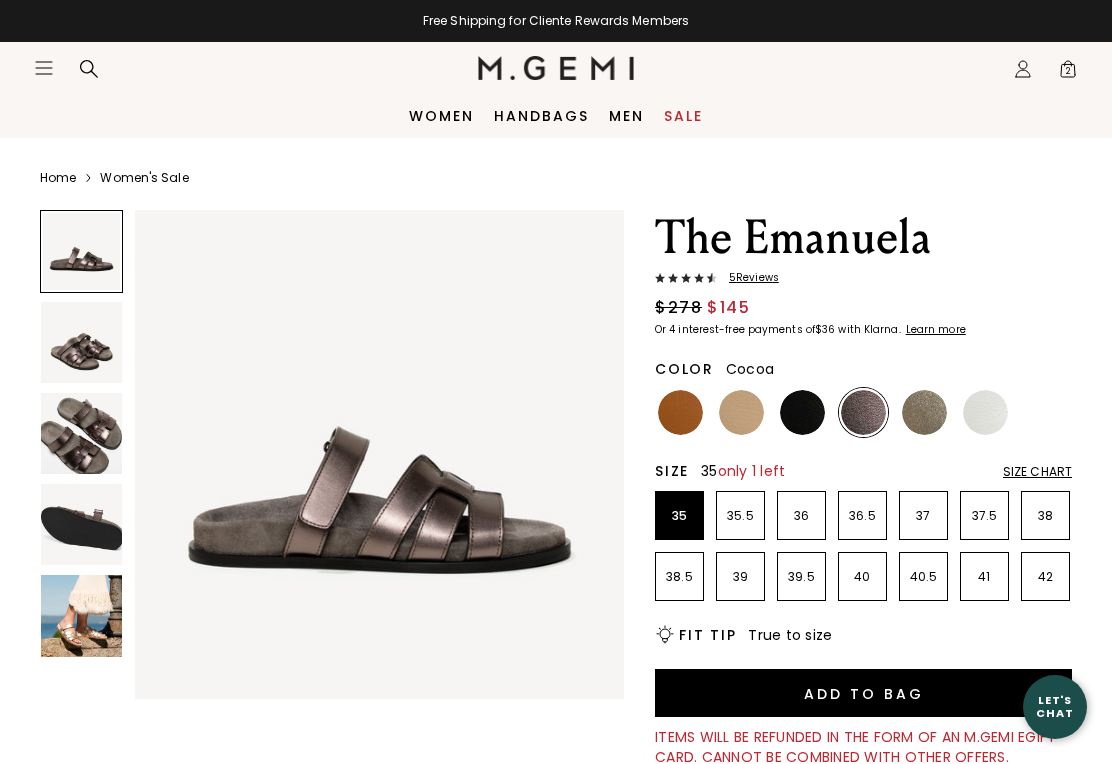 click at bounding box center [802, 412] 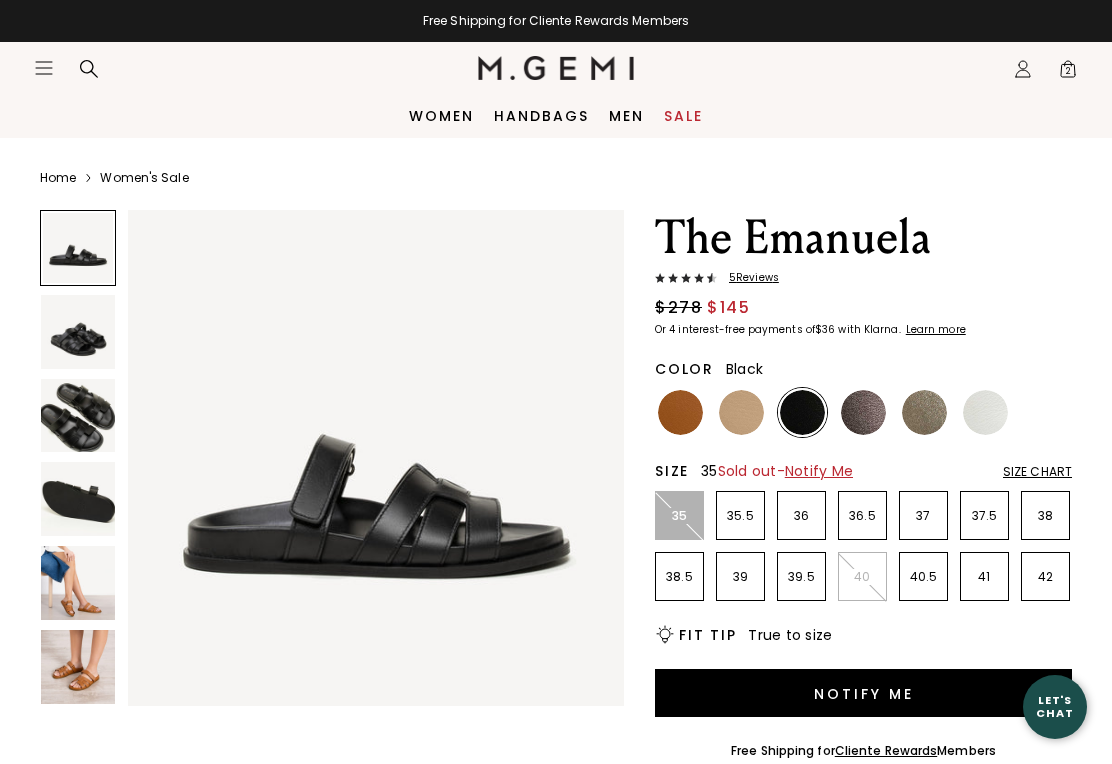 scroll, scrollTop: 0, scrollLeft: 0, axis: both 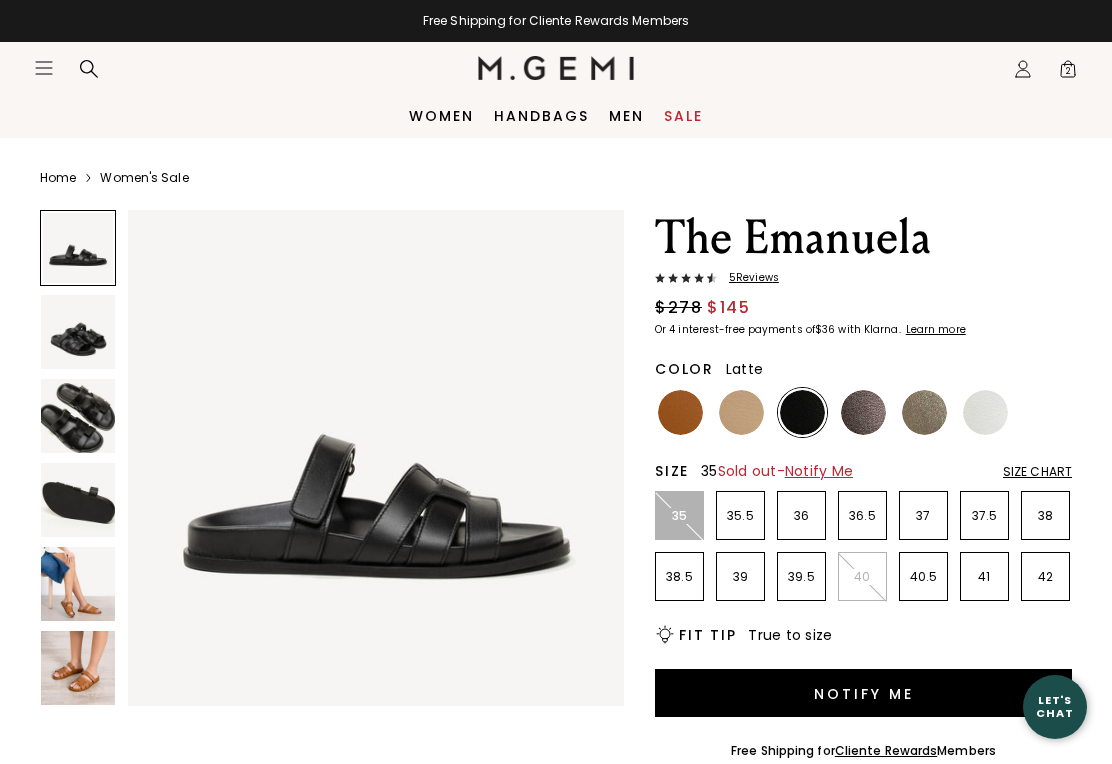 click at bounding box center (741, 412) 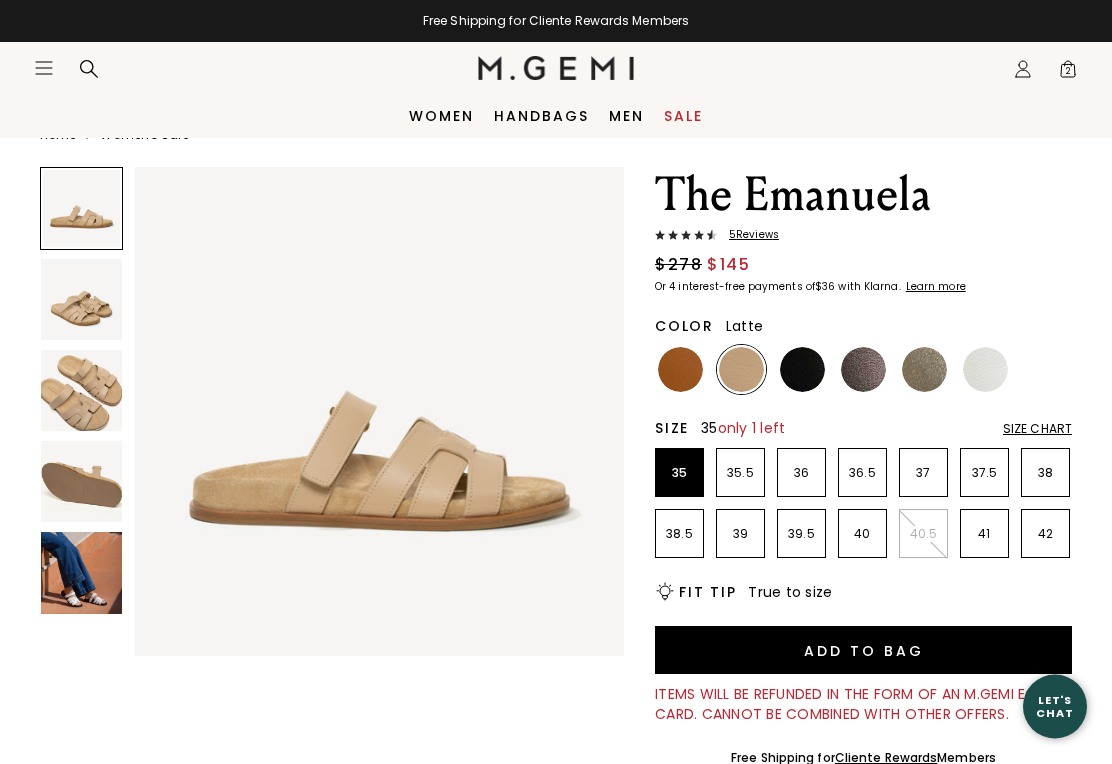 scroll, scrollTop: 0, scrollLeft: 0, axis: both 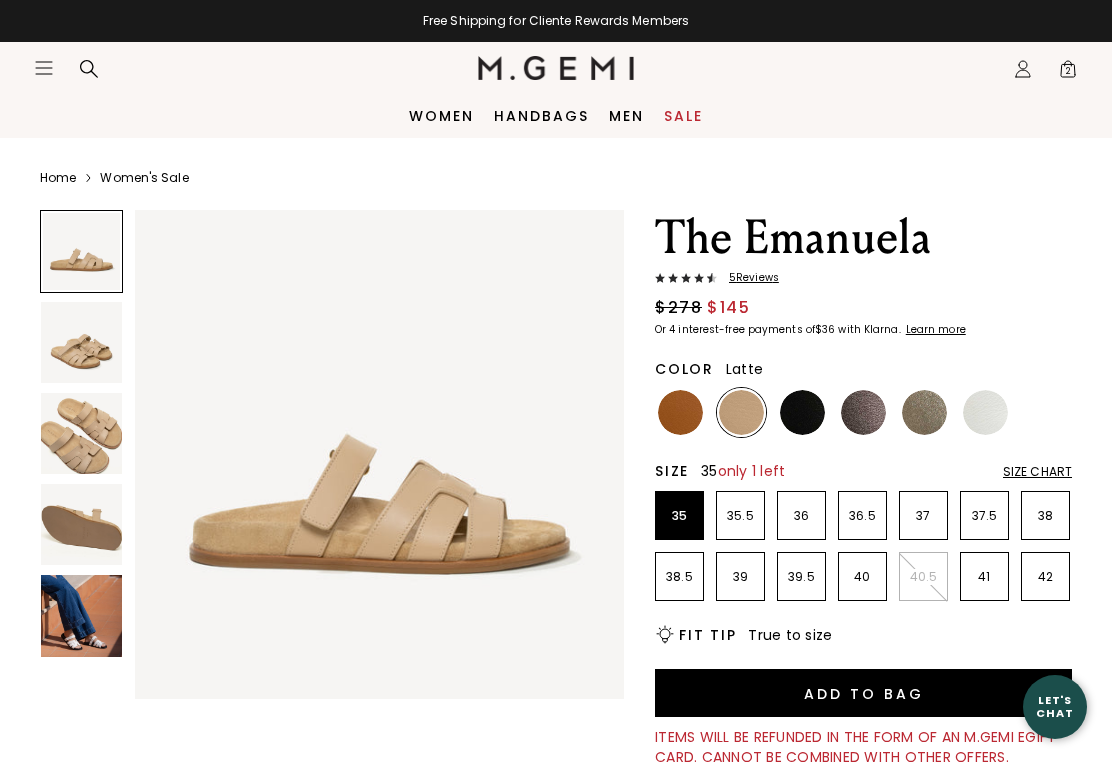 click at bounding box center (81, 342) 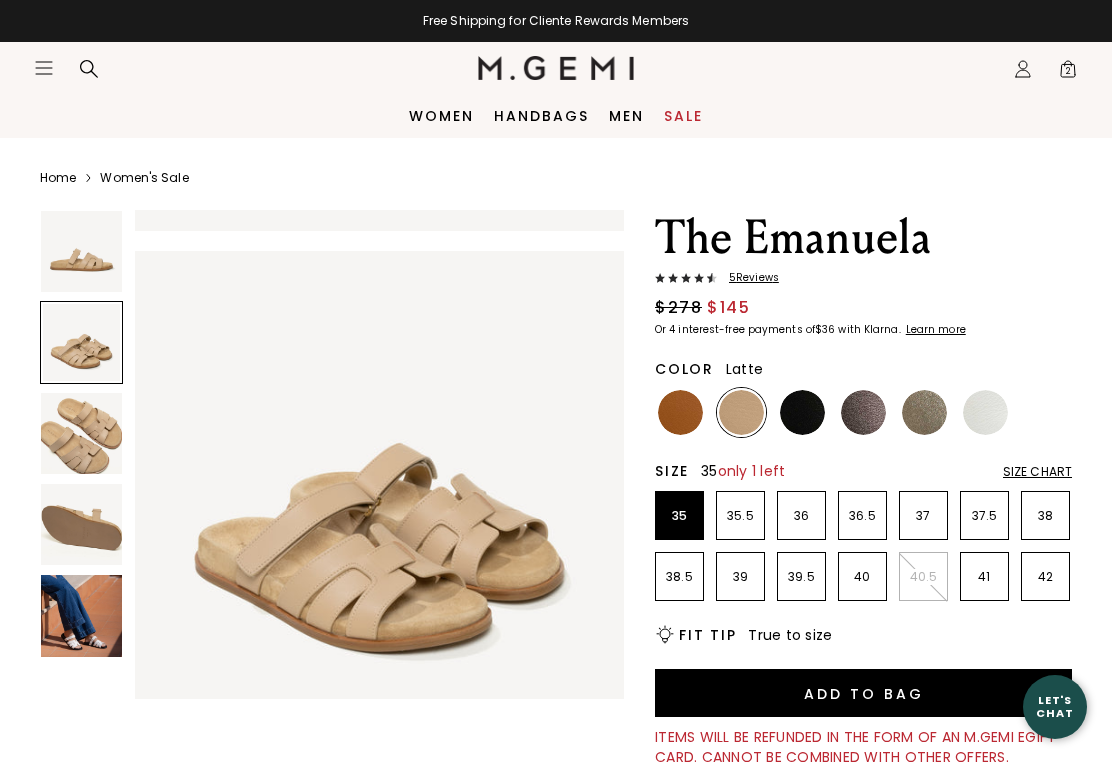 scroll, scrollTop: 509, scrollLeft: 0, axis: vertical 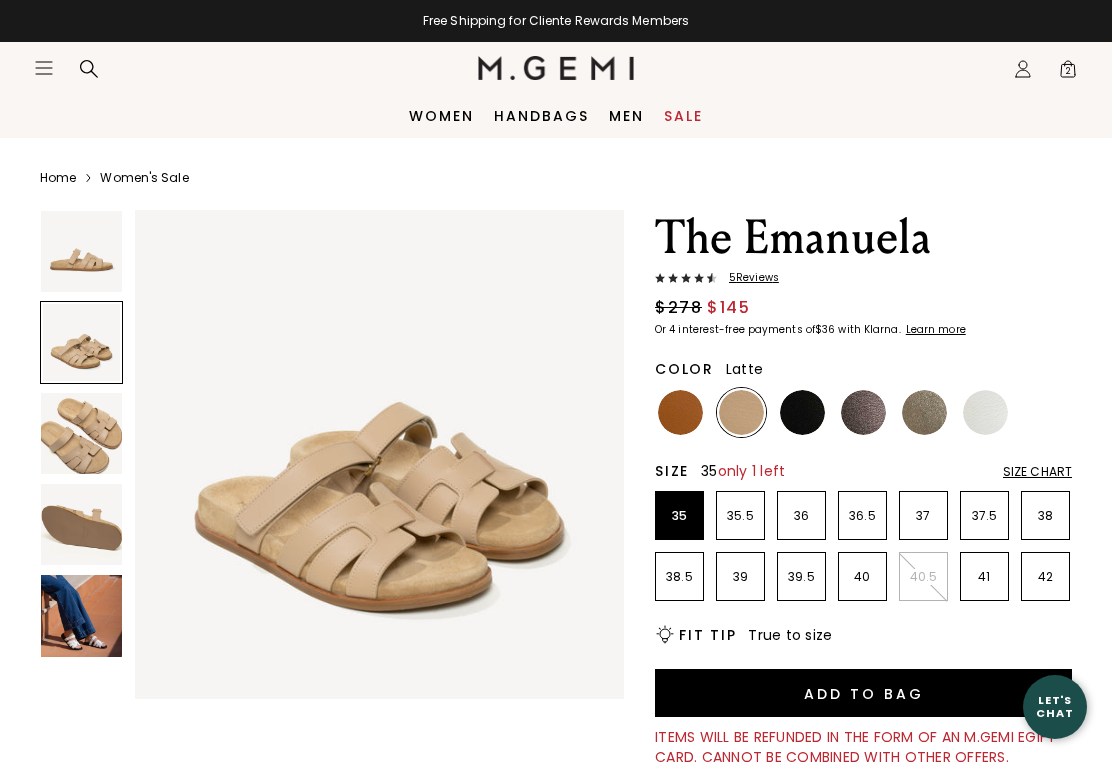 click at bounding box center (81, 433) 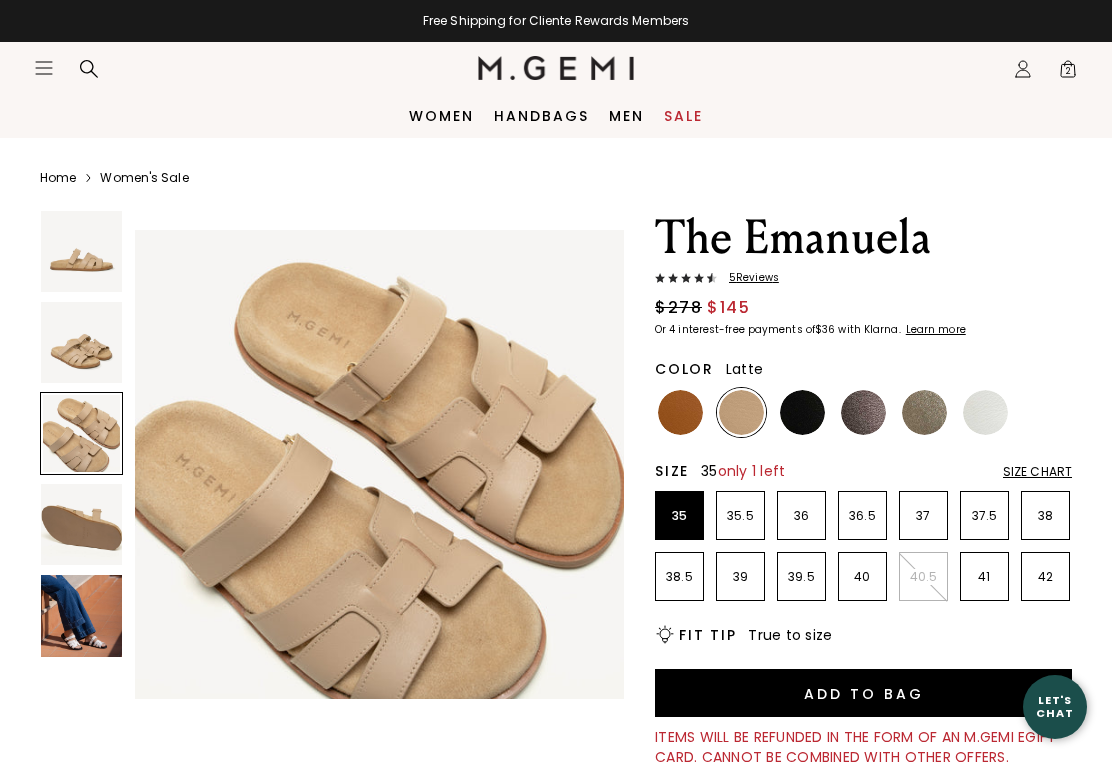 scroll, scrollTop: 1018, scrollLeft: 0, axis: vertical 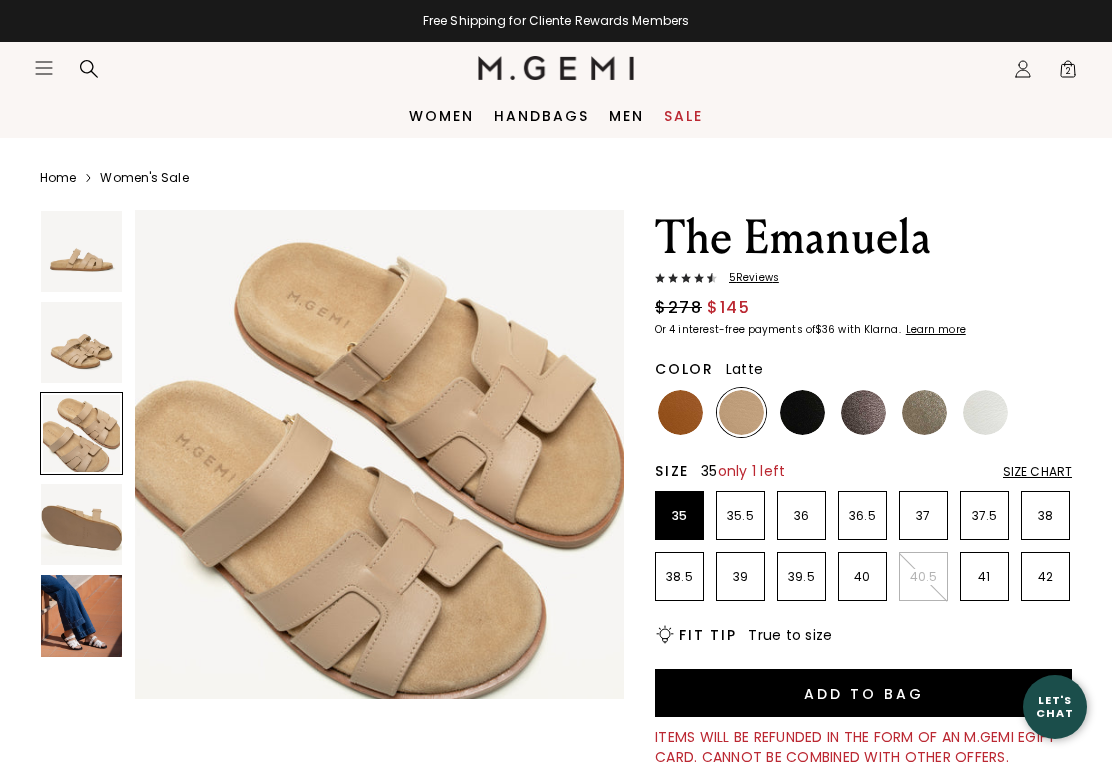 click at bounding box center [81, 524] 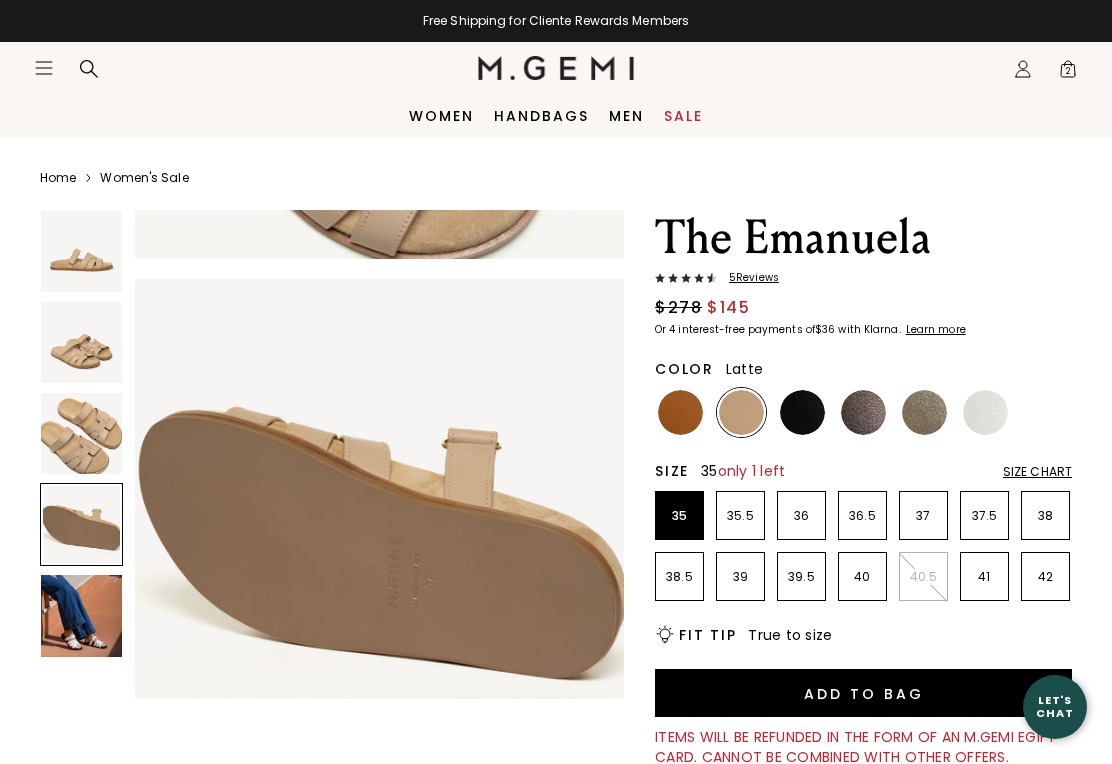 scroll, scrollTop: 1527, scrollLeft: 0, axis: vertical 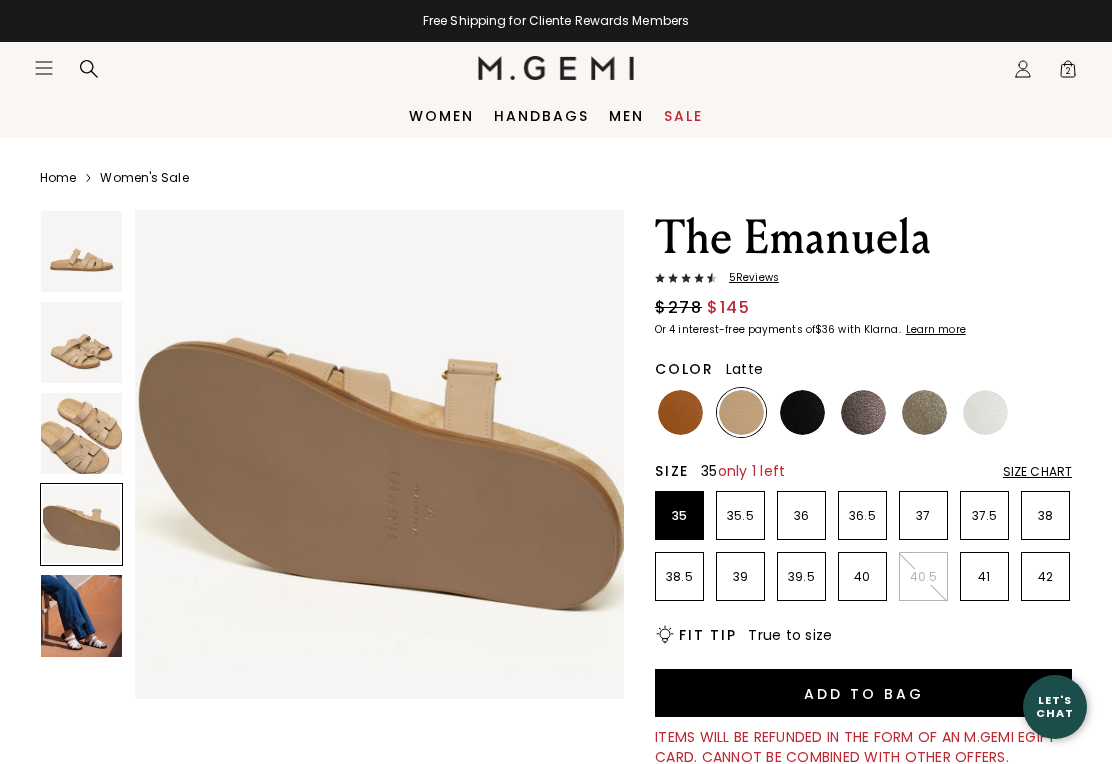 click at bounding box center [81, 615] 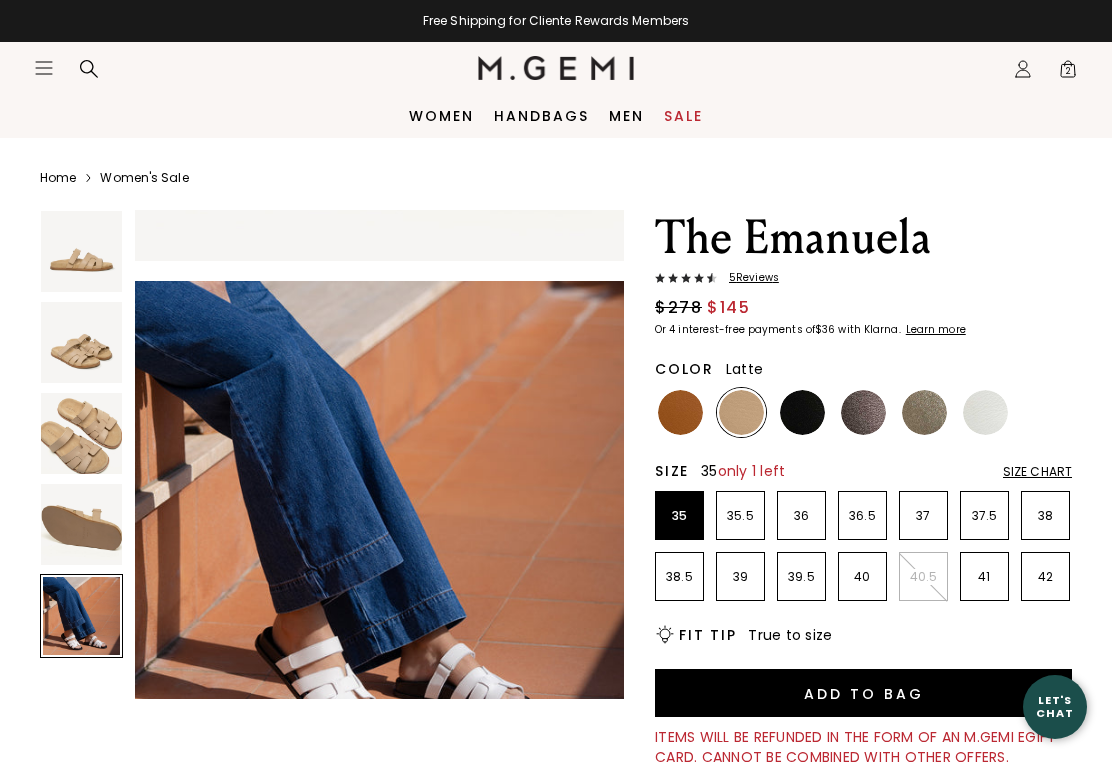 scroll, scrollTop: 2036, scrollLeft: 0, axis: vertical 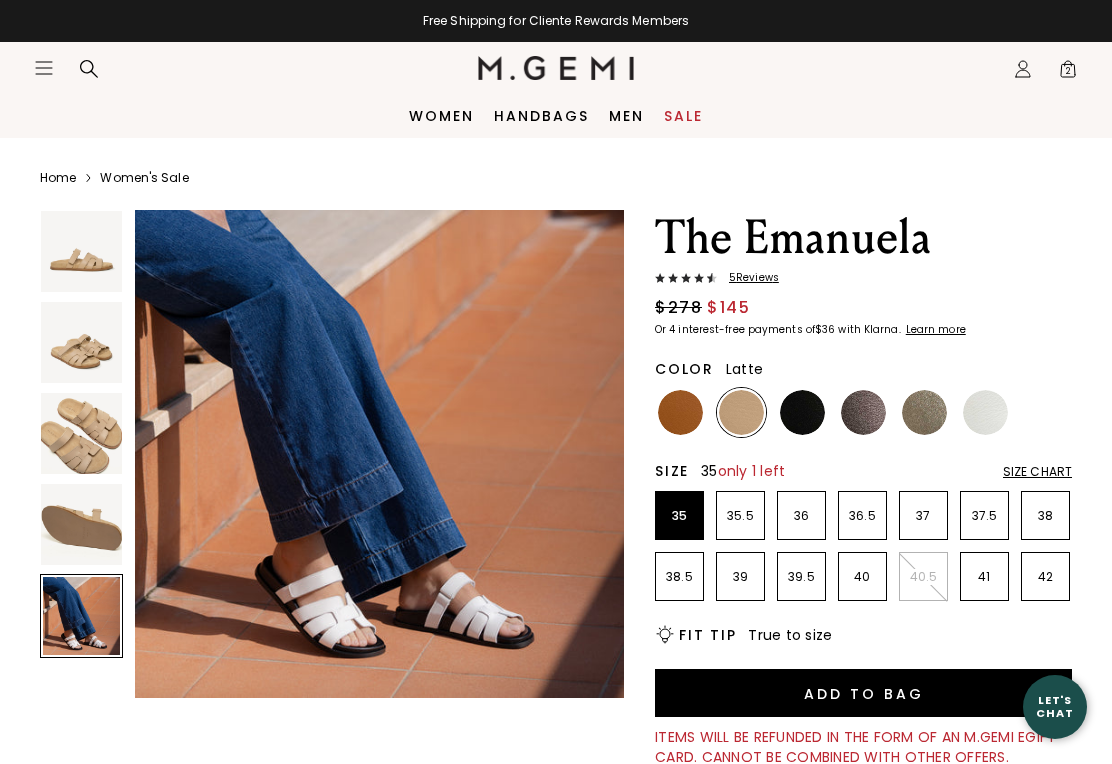 click on "Size Chart" at bounding box center [1037, 472] 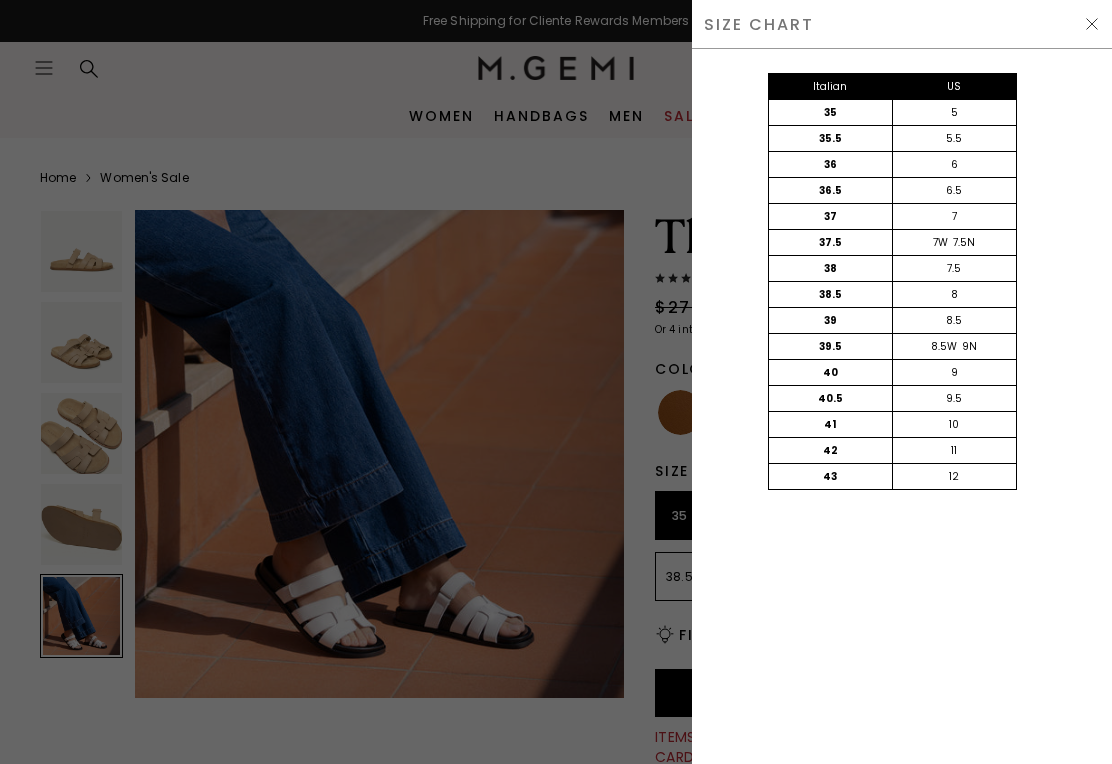 click on "SIZE CHART" at bounding box center (902, 24) 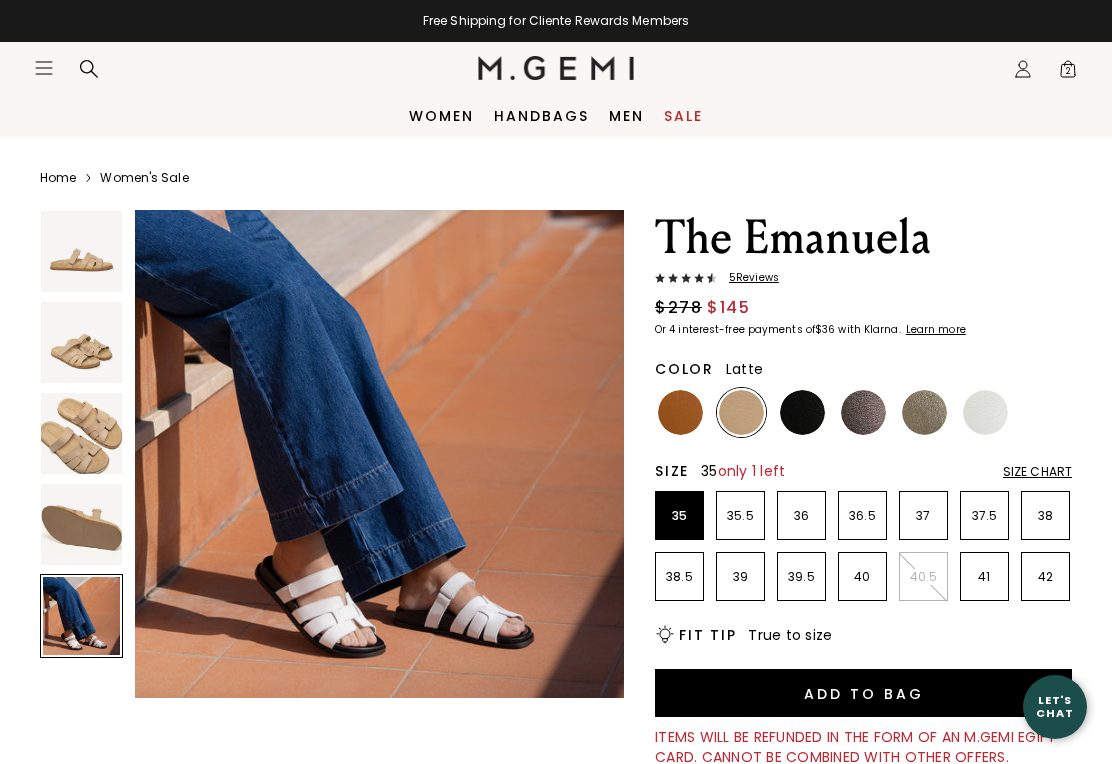 click on "Let's Chat" at bounding box center (1055, 706) 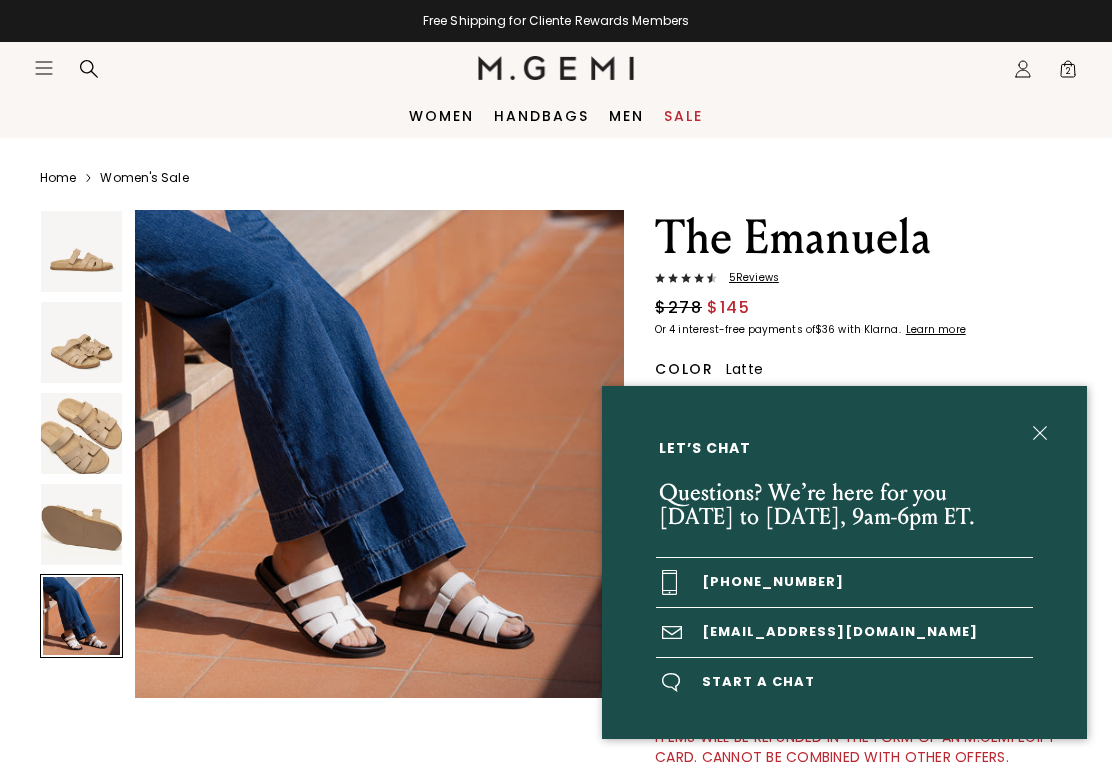 click on "Start a chat" at bounding box center (844, 682) 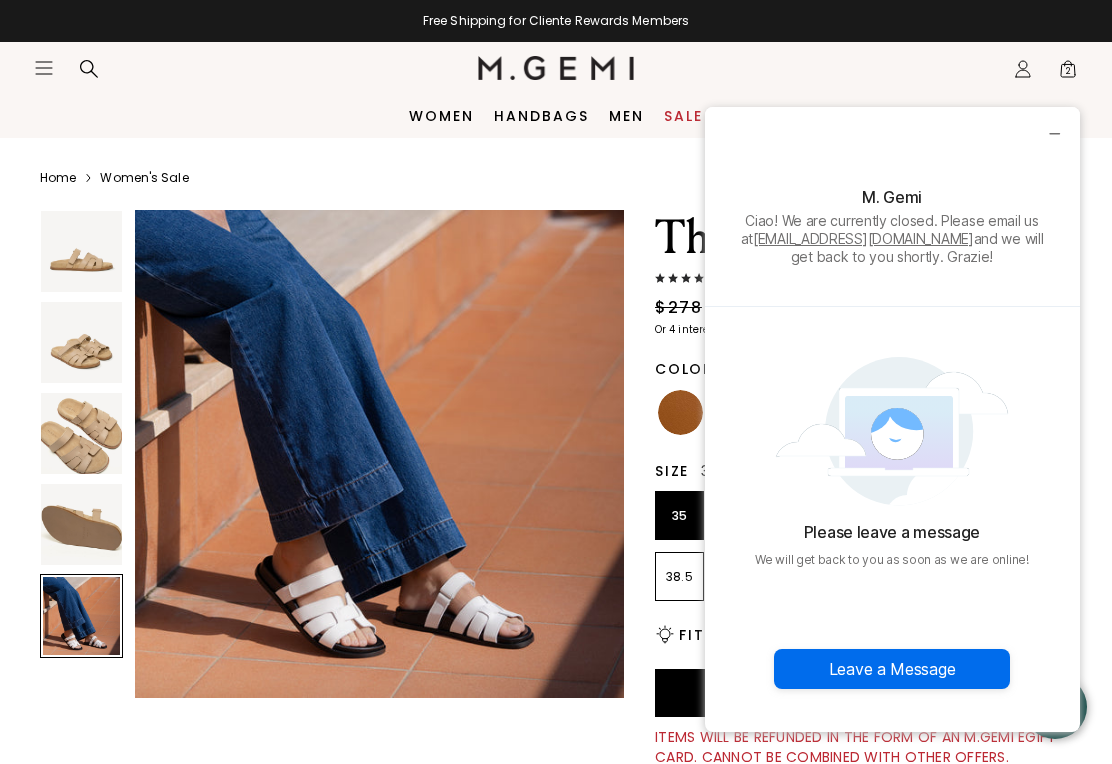 click 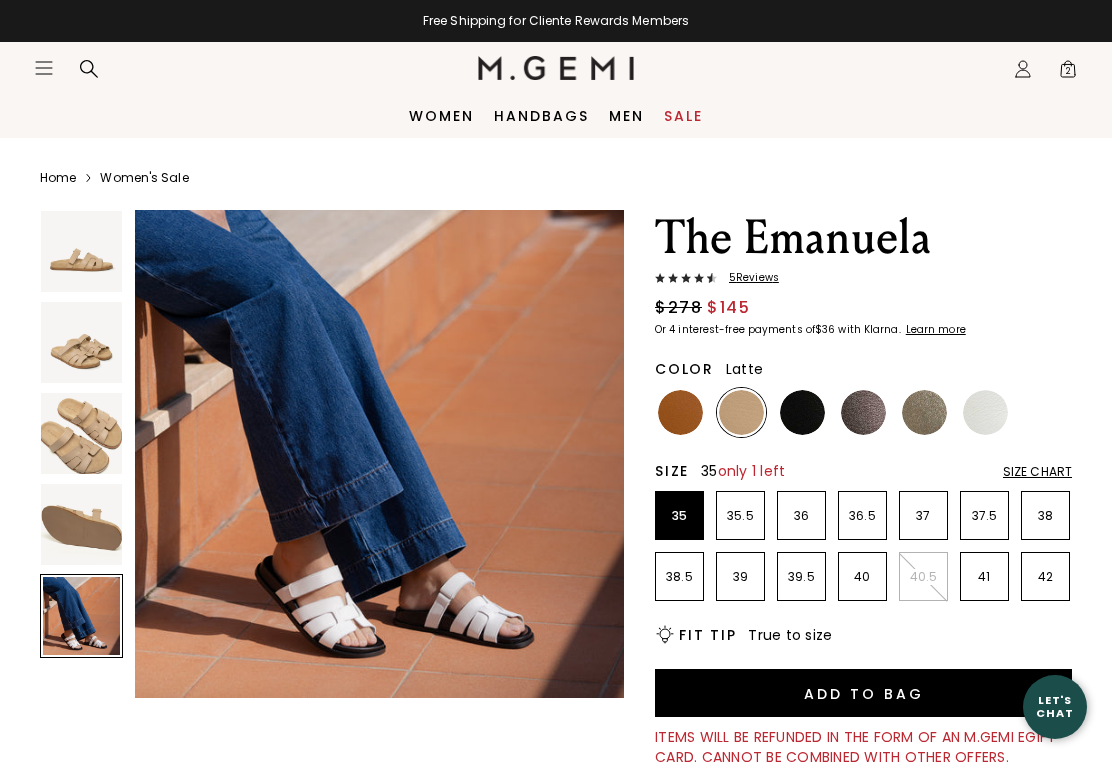 click on "Add to Bag" at bounding box center (863, 693) 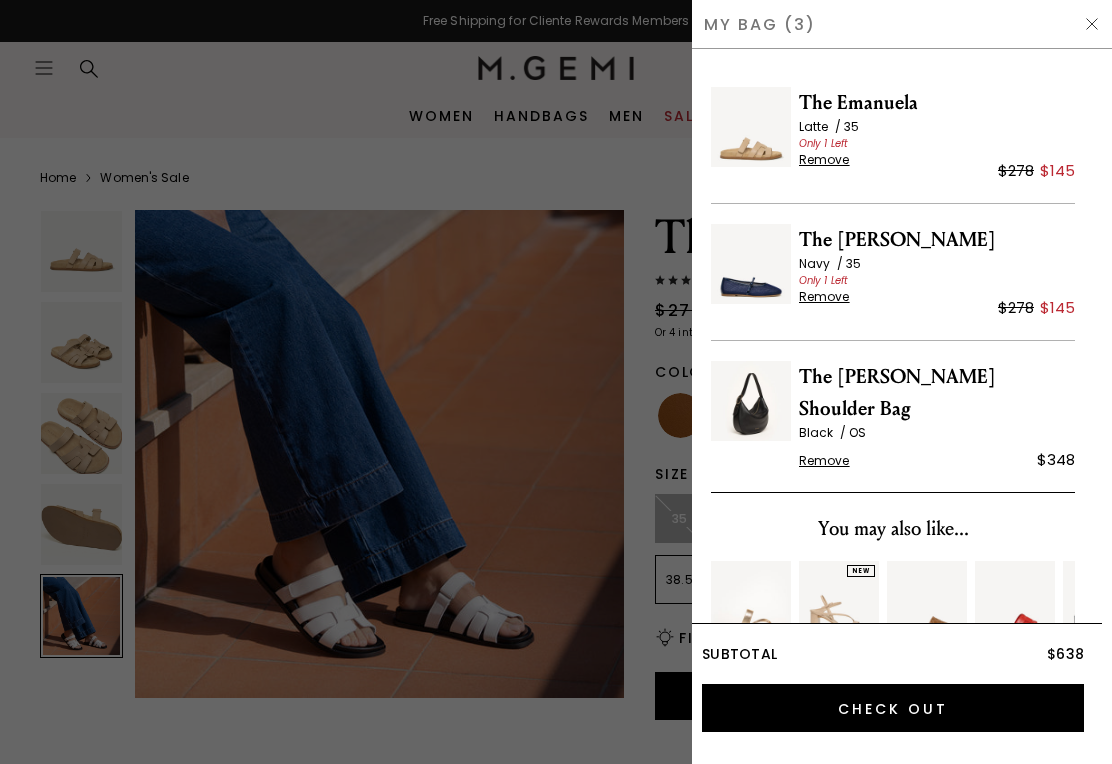 click on "Remove" at bounding box center [824, 297] 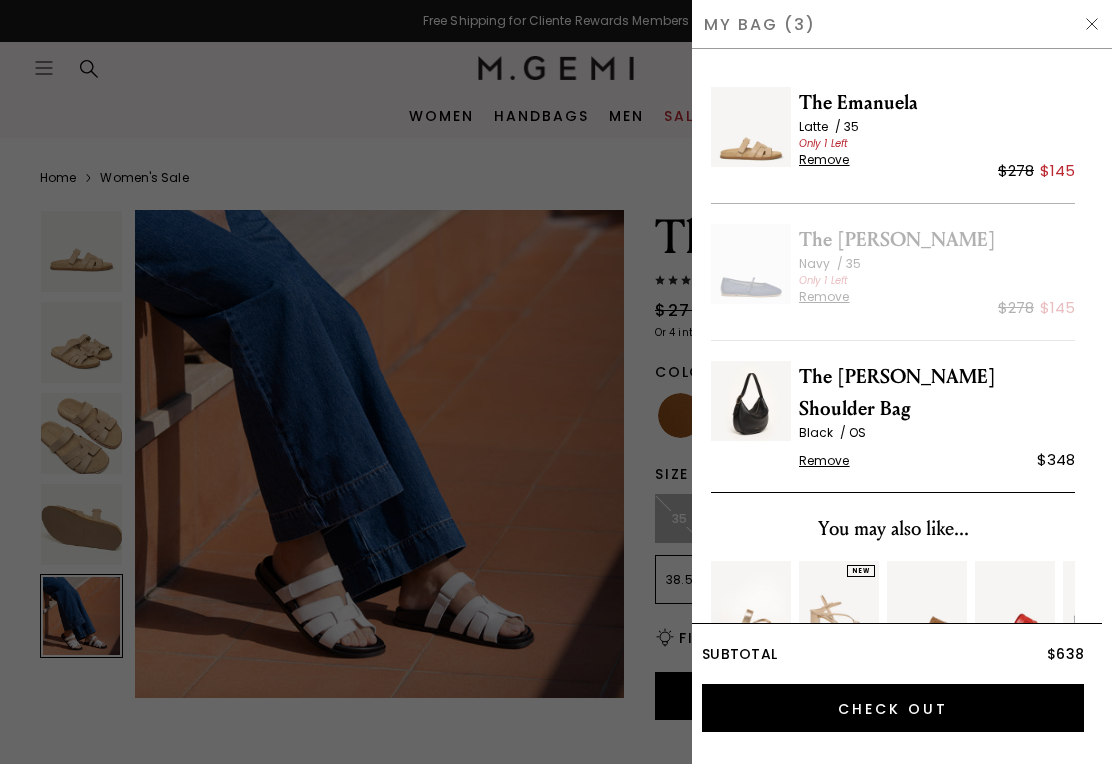 scroll, scrollTop: 0, scrollLeft: 0, axis: both 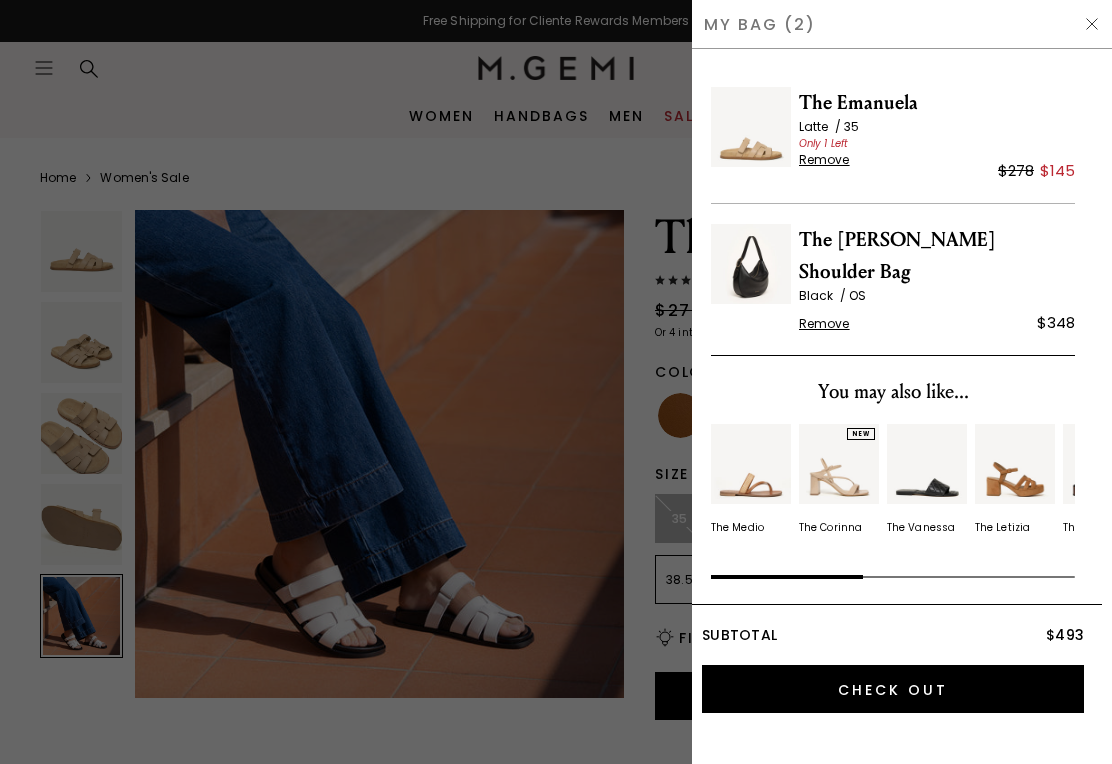 click on "Check Out" at bounding box center [893, 689] 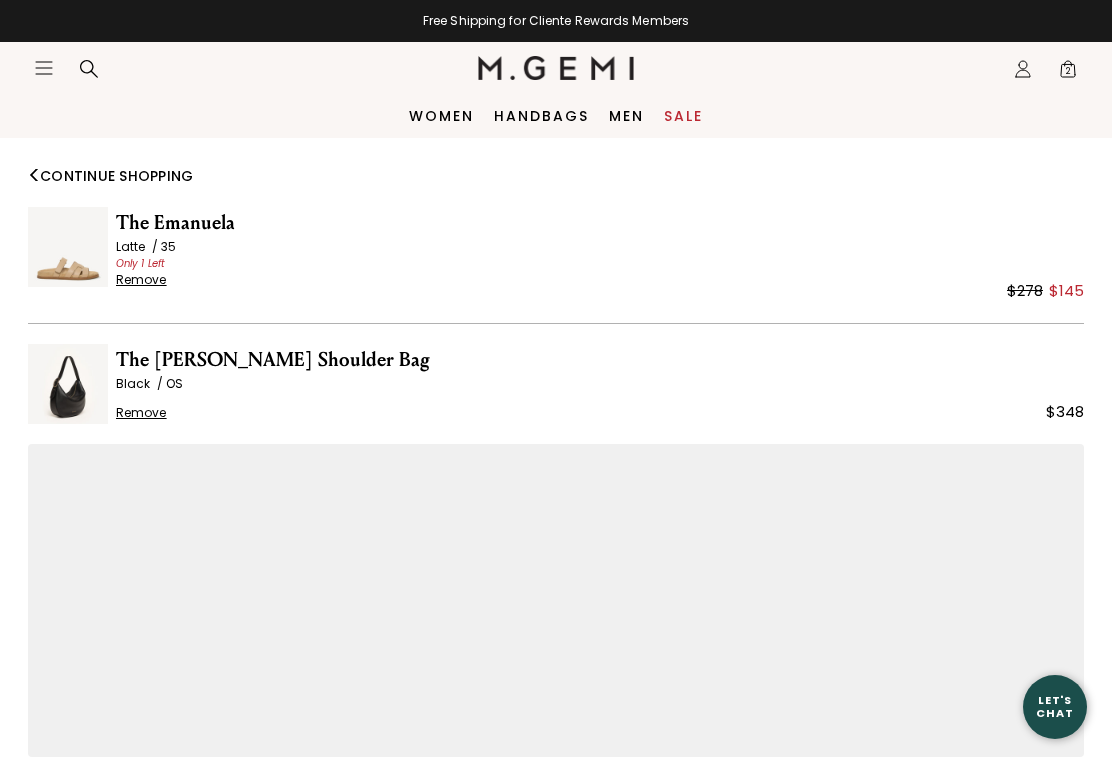 scroll, scrollTop: 0, scrollLeft: 0, axis: both 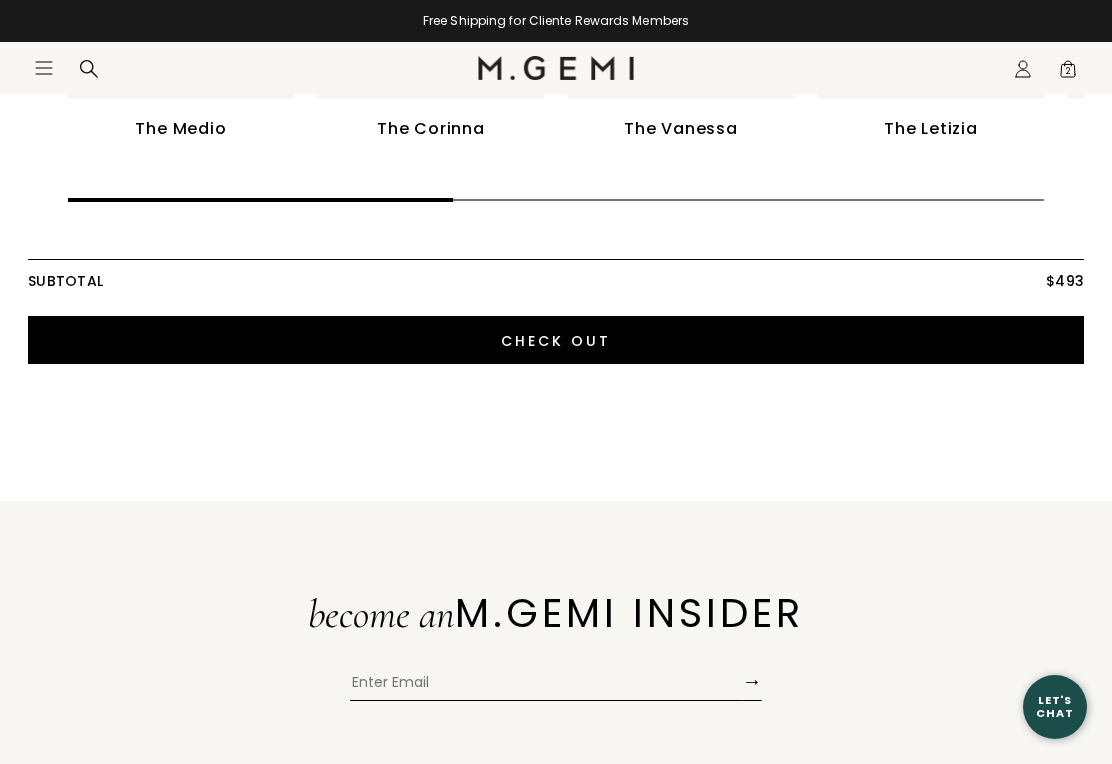 click on "Check Out" at bounding box center (556, 340) 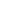 scroll, scrollTop: 0, scrollLeft: 0, axis: both 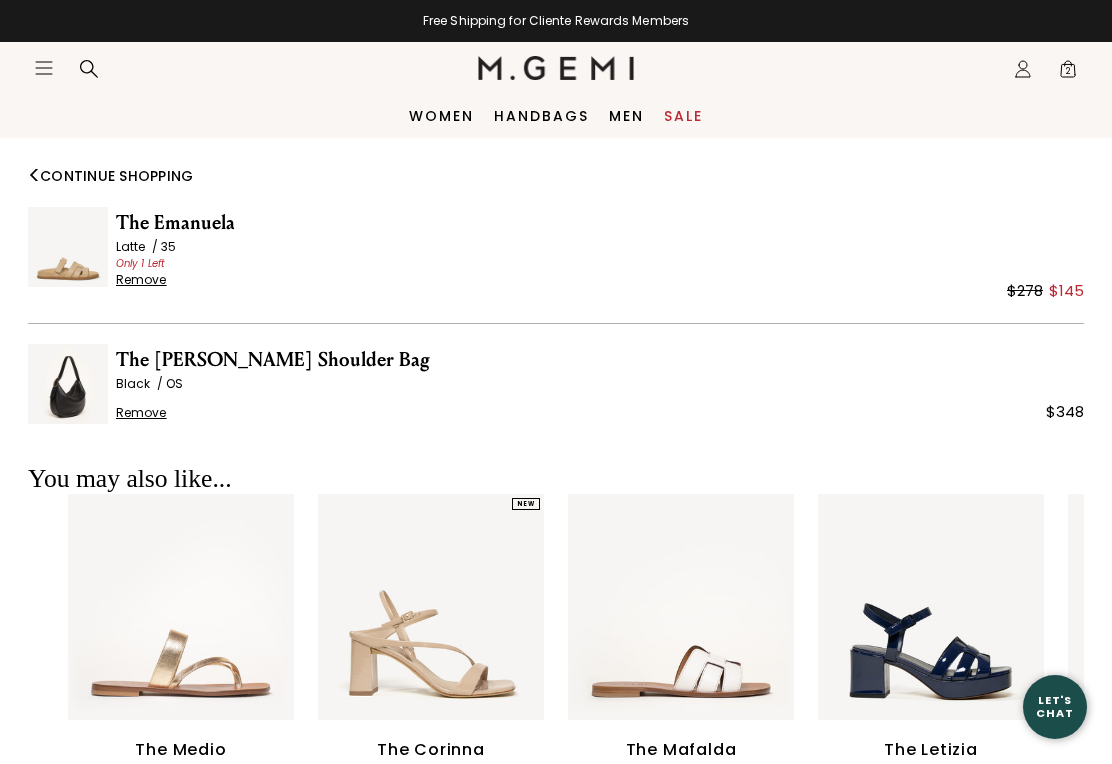 click on "Remove" at bounding box center (141, 413) 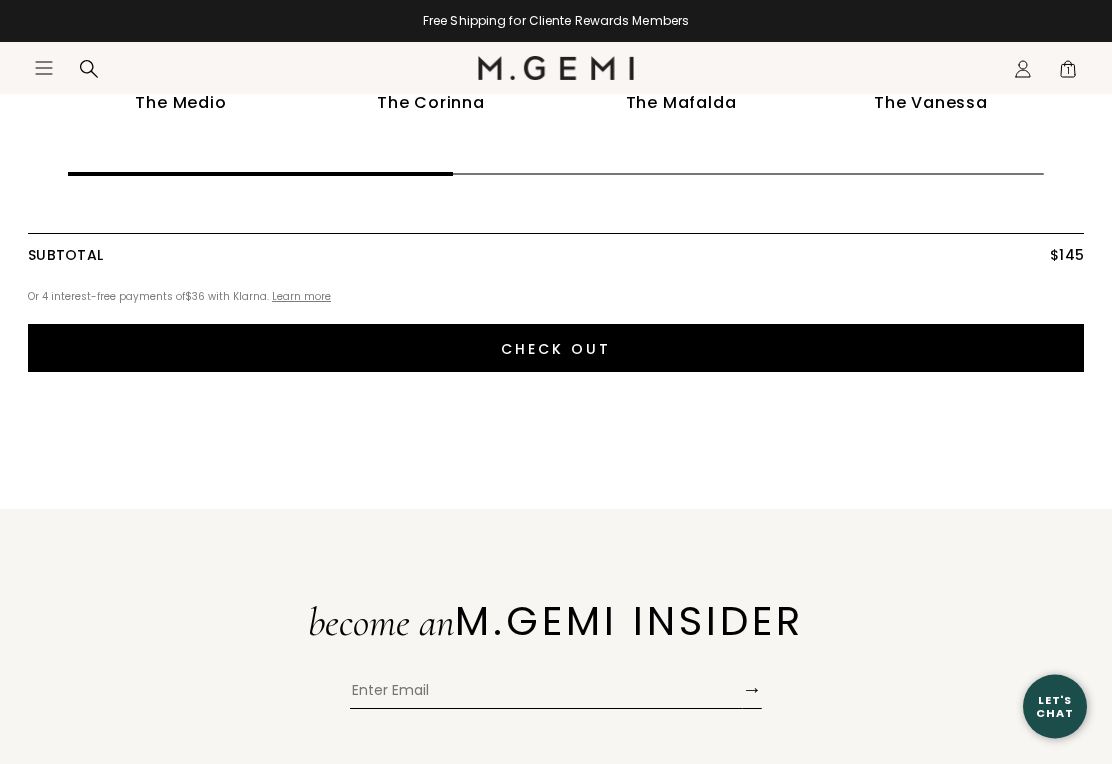scroll, scrollTop: 526, scrollLeft: 0, axis: vertical 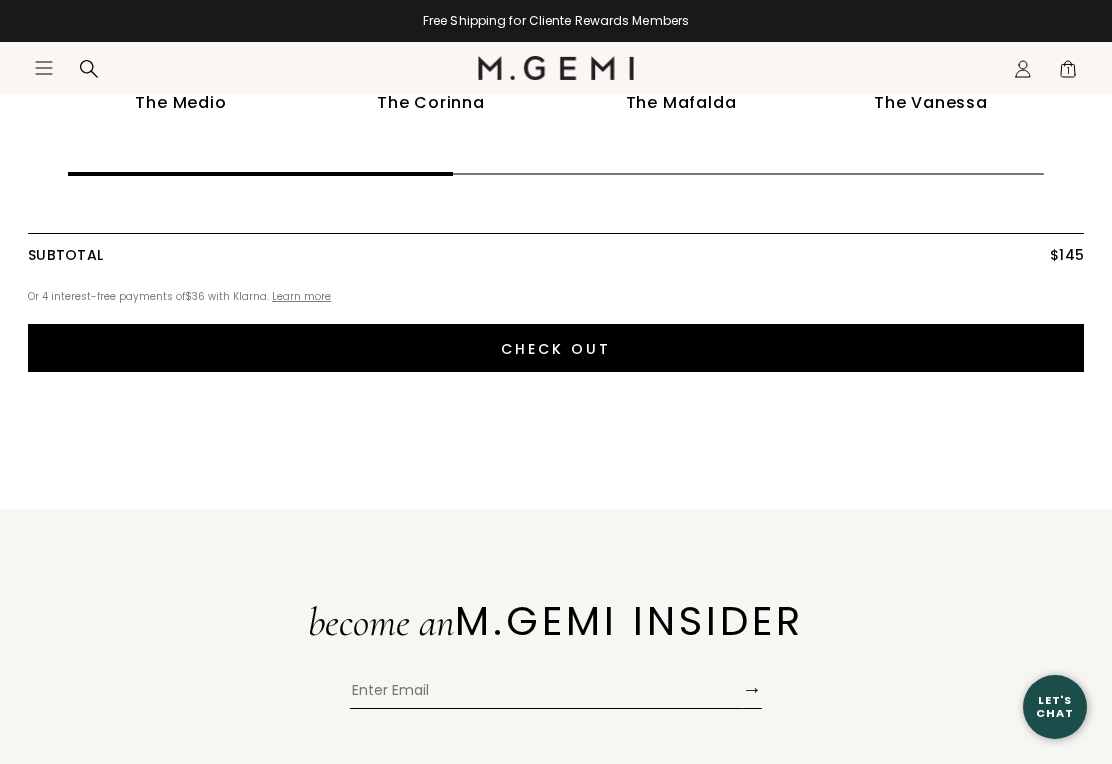 click on "Check Out" at bounding box center [556, 348] 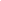 scroll, scrollTop: 0, scrollLeft: 0, axis: both 